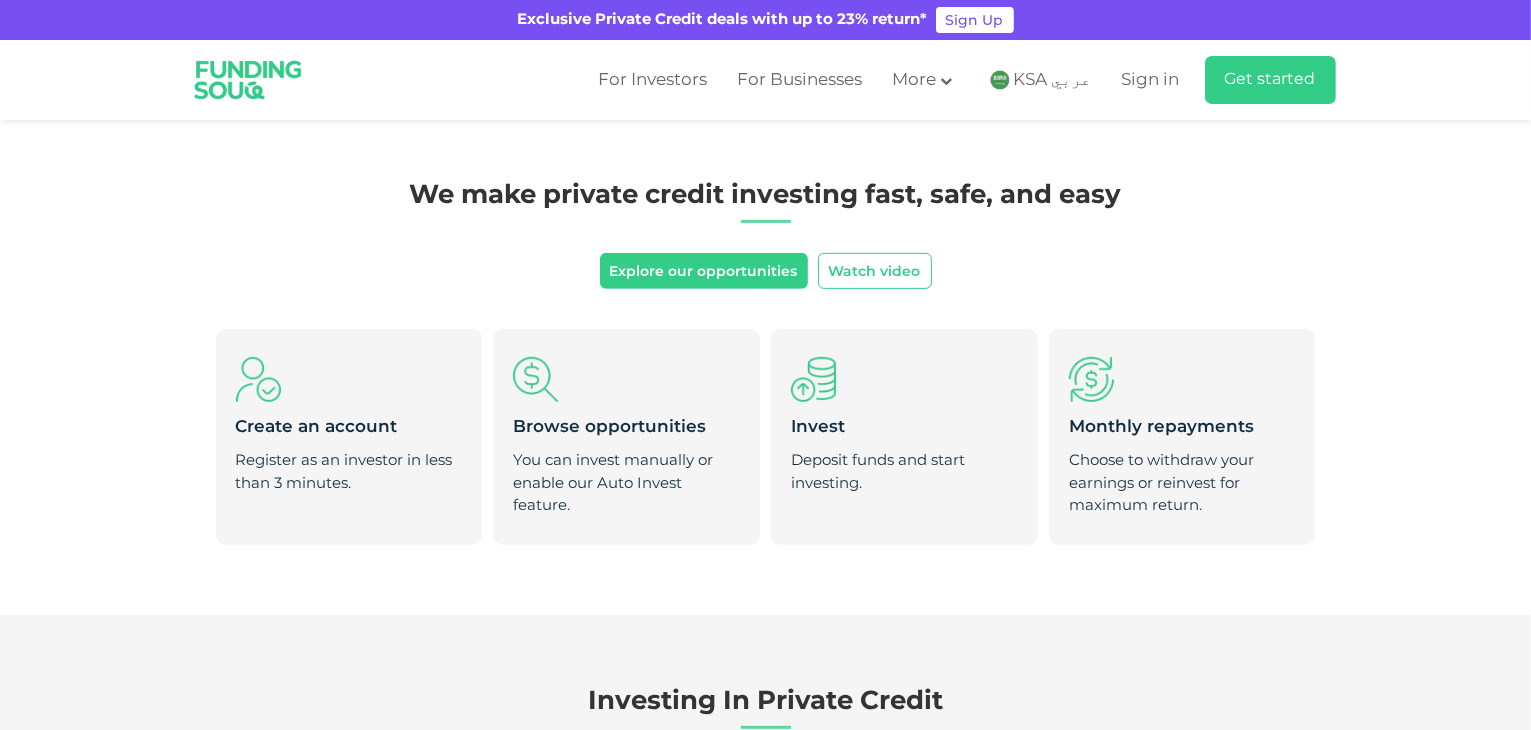 scroll, scrollTop: 0, scrollLeft: 0, axis: both 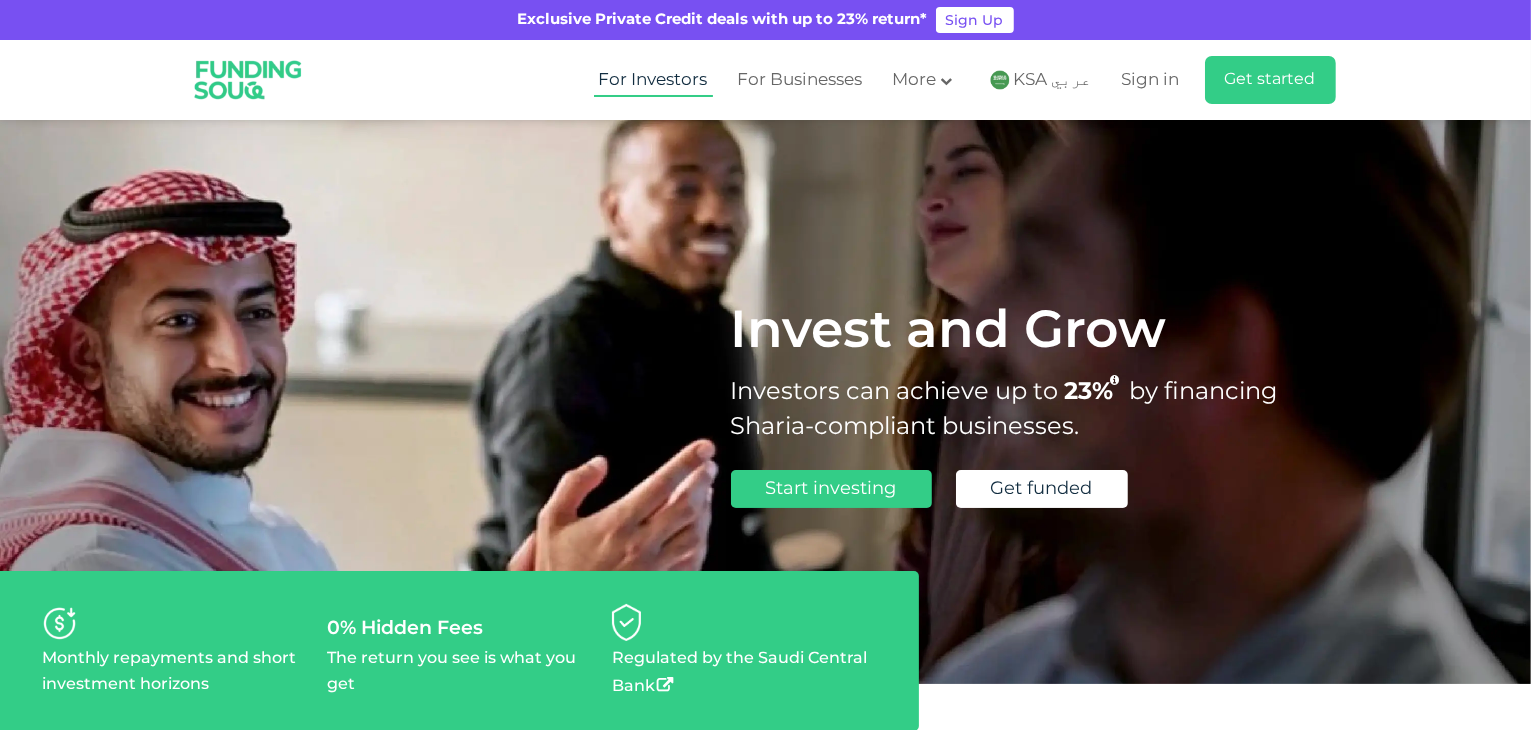 click on "For Investors" at bounding box center [653, 80] 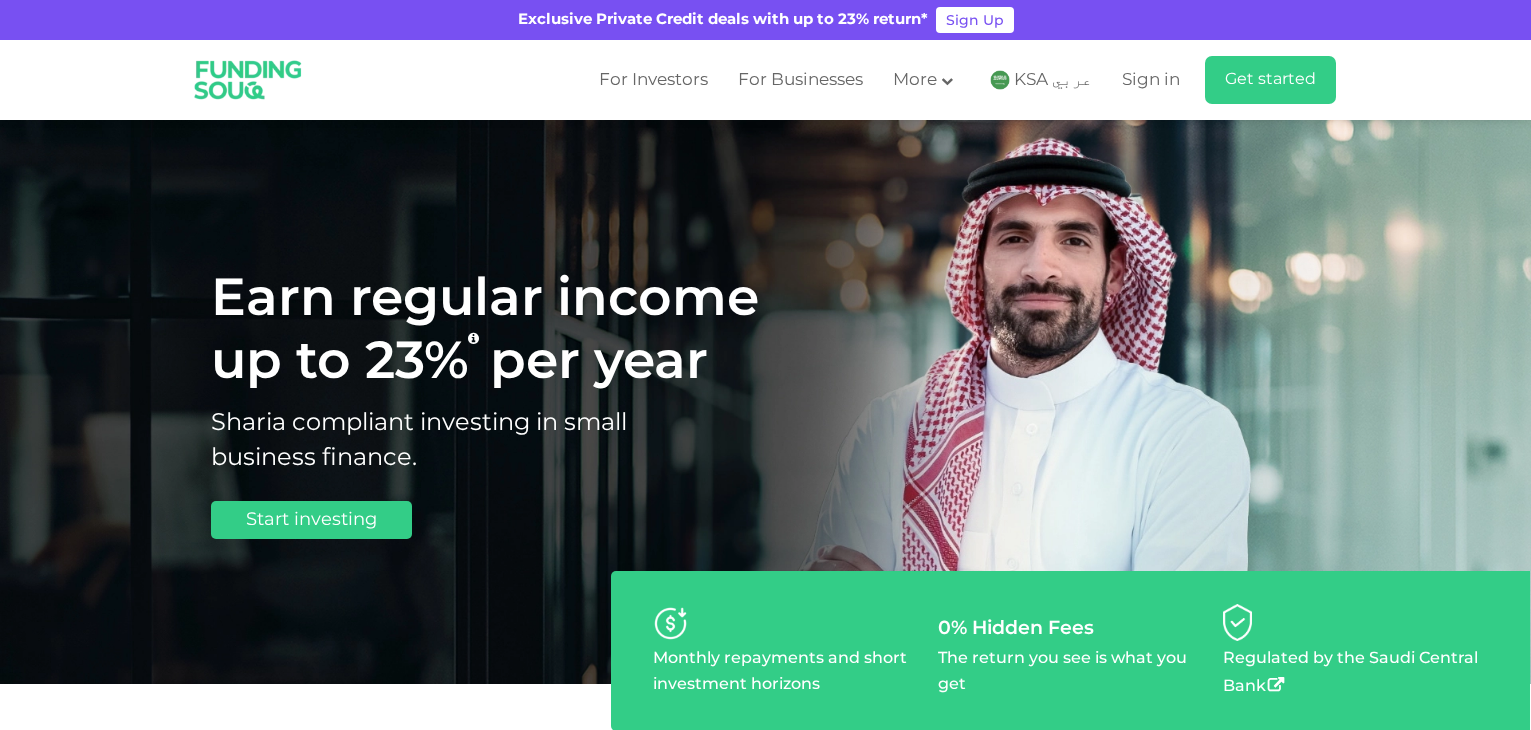 scroll, scrollTop: 0, scrollLeft: 0, axis: both 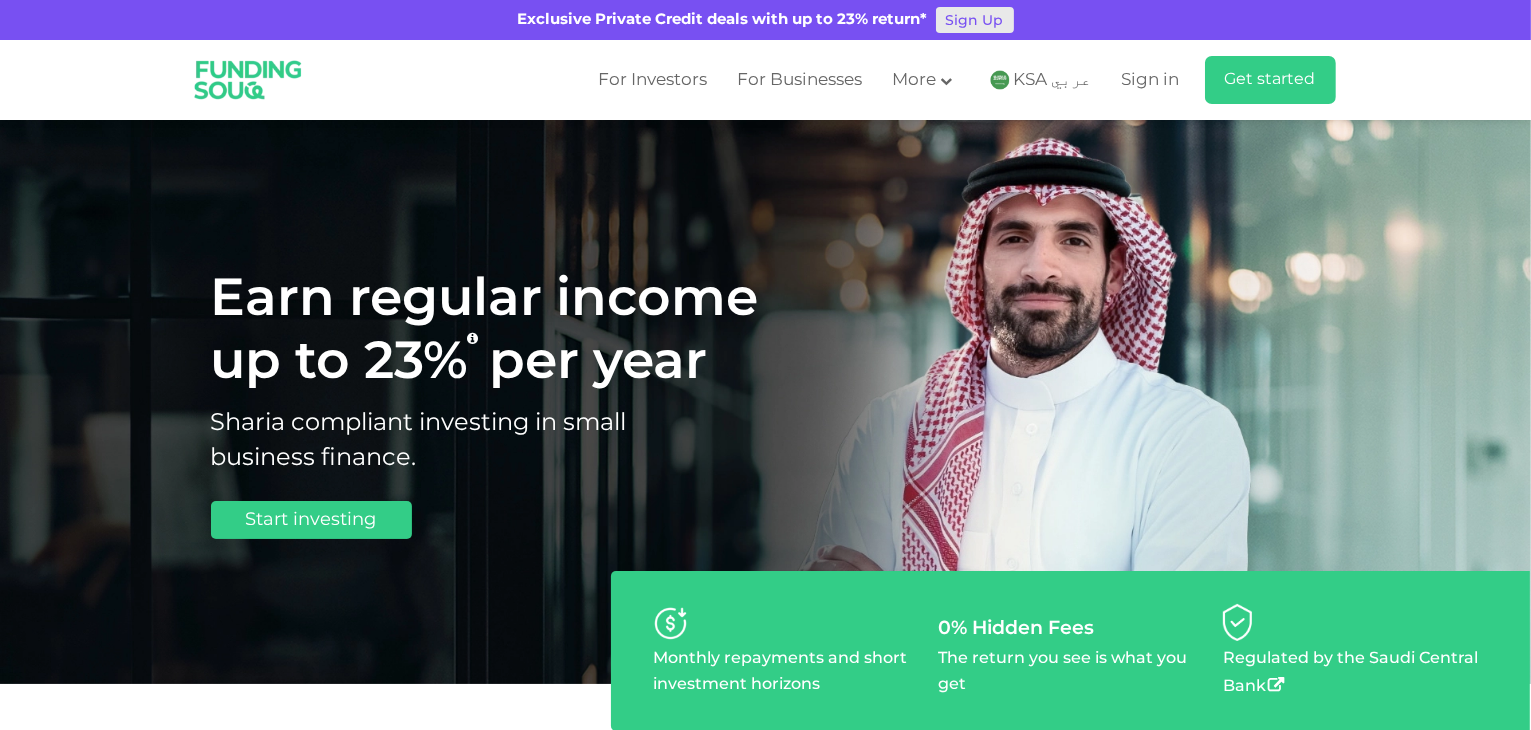 click on "Sign Up" at bounding box center (975, 20) 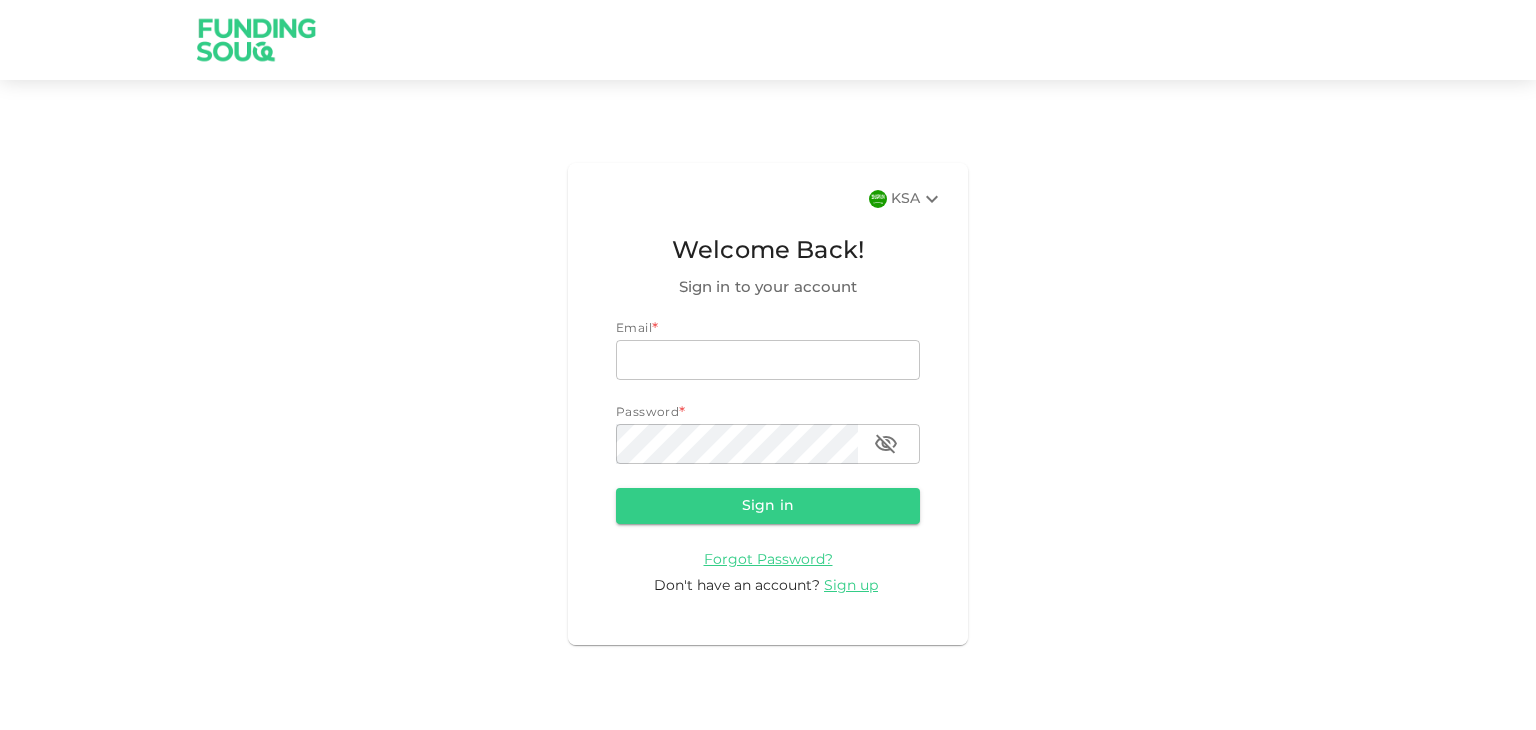scroll, scrollTop: 0, scrollLeft: 0, axis: both 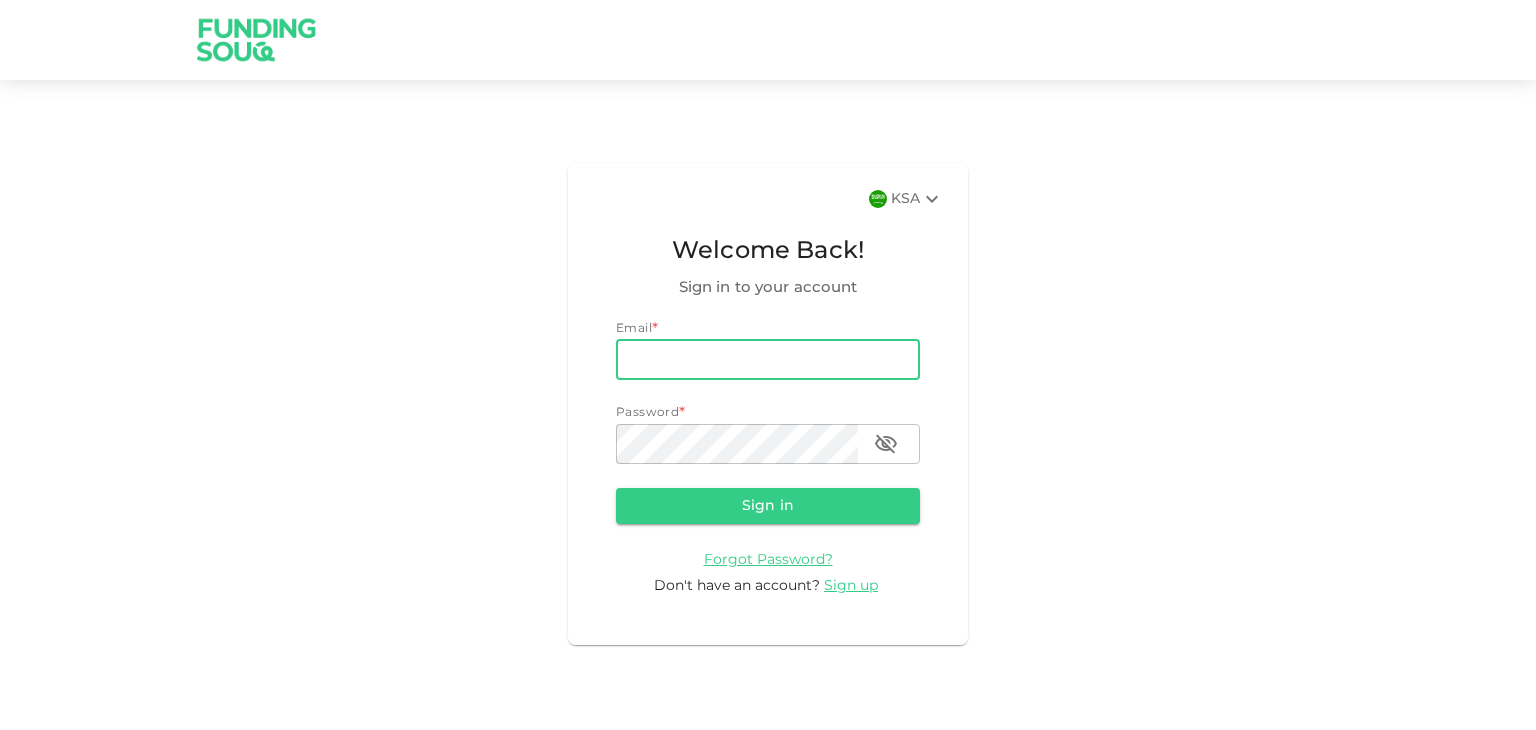 type on "[EMAIL]" 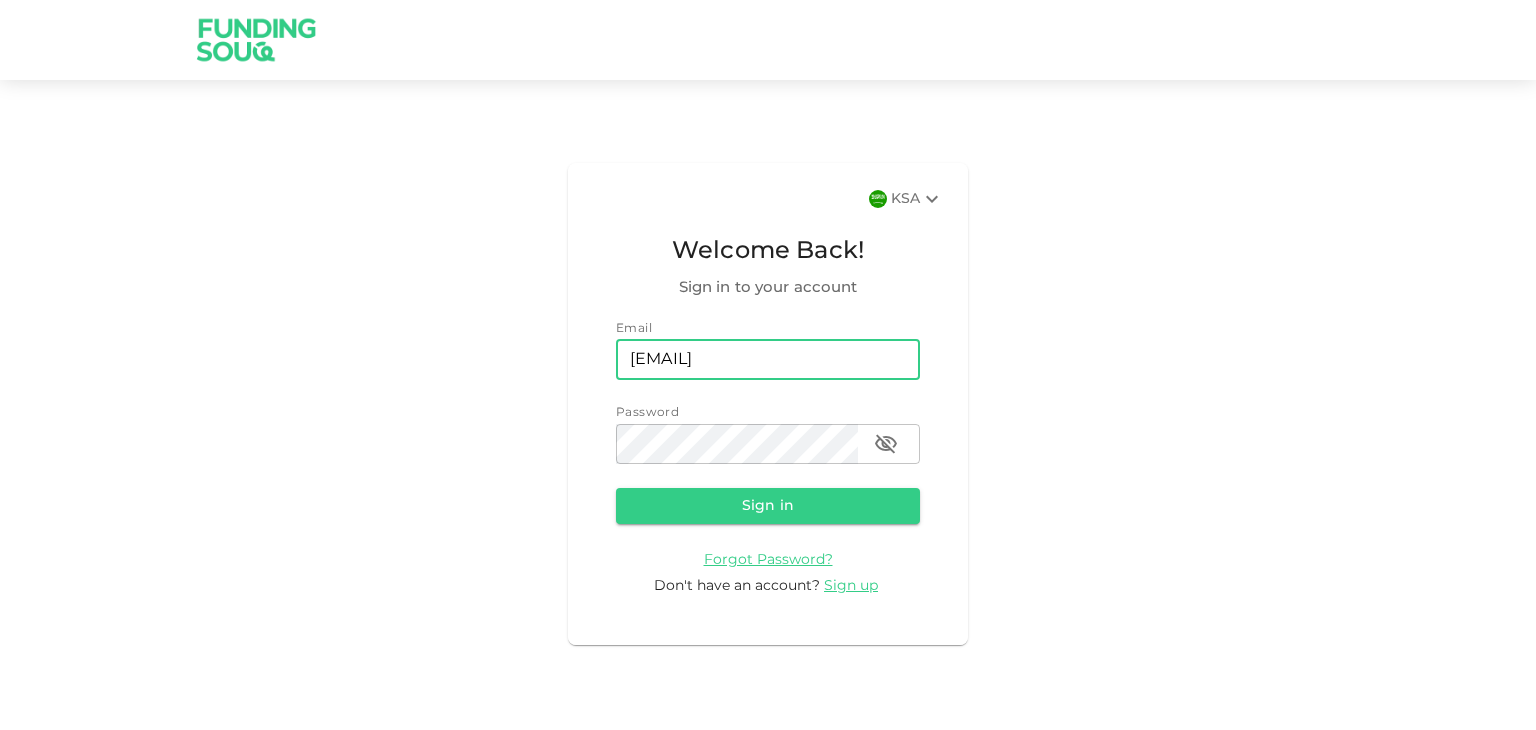 click on "[EMAIL]" at bounding box center (768, 360) 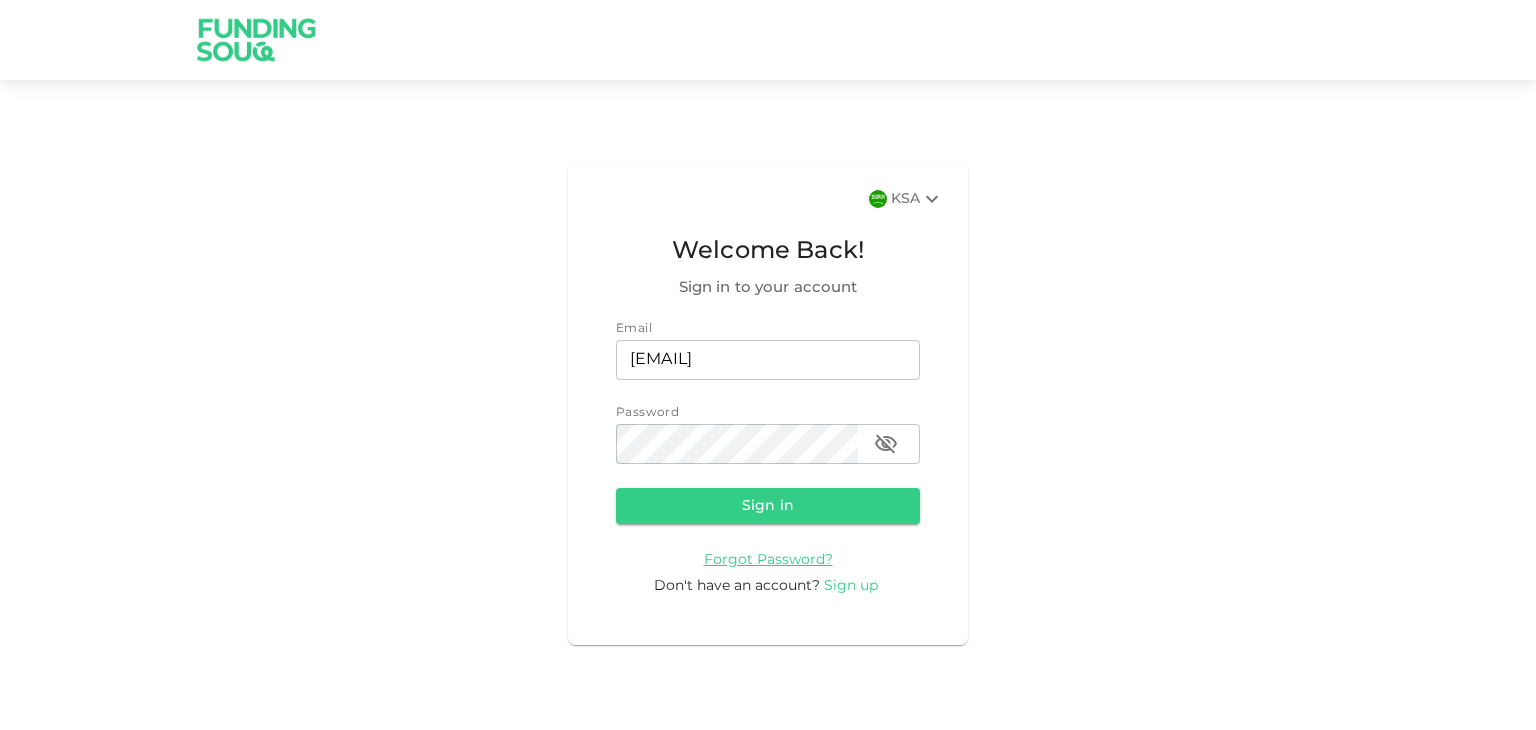 click on "Sign up" at bounding box center (851, 586) 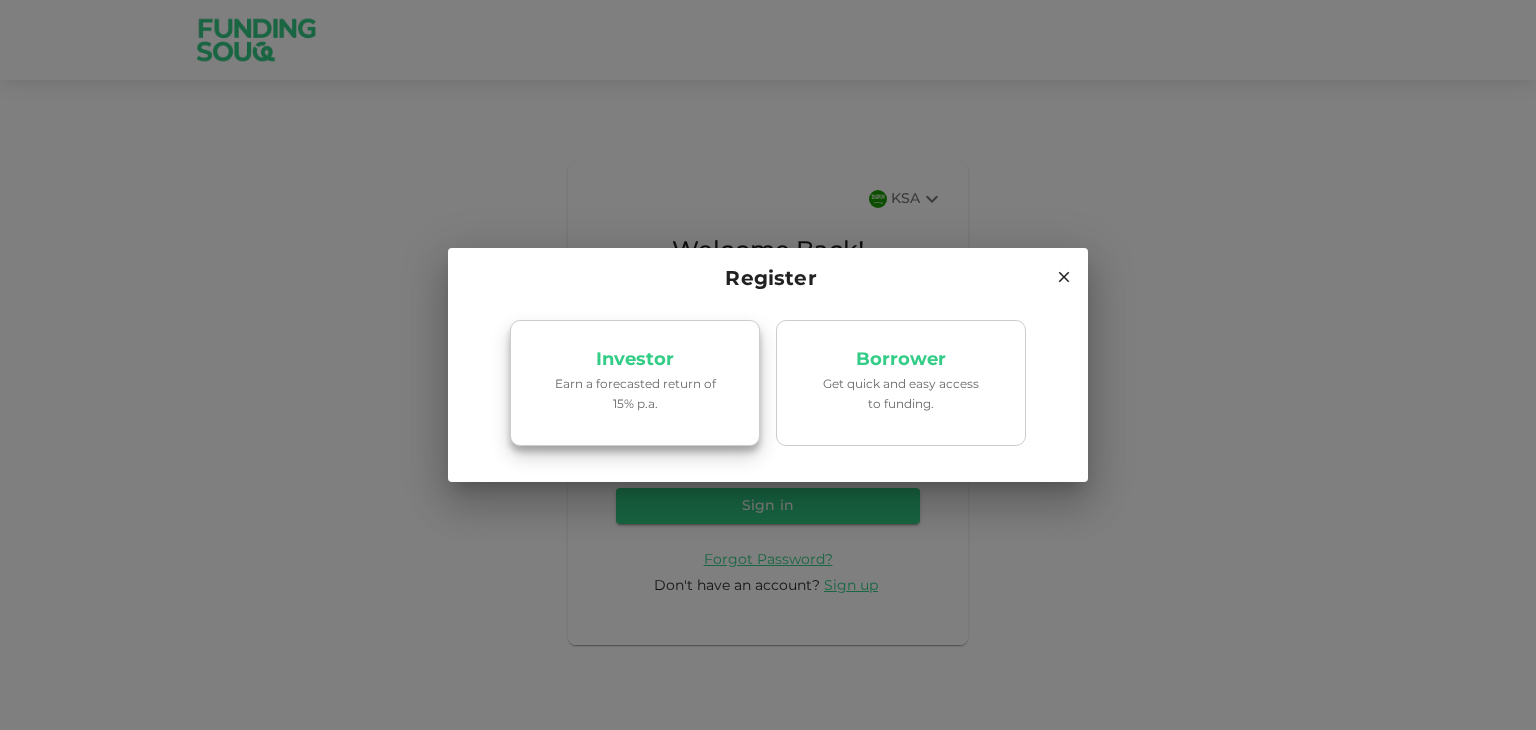 click on "Earn a forecasted return of 15% p.a." at bounding box center [635, 395] 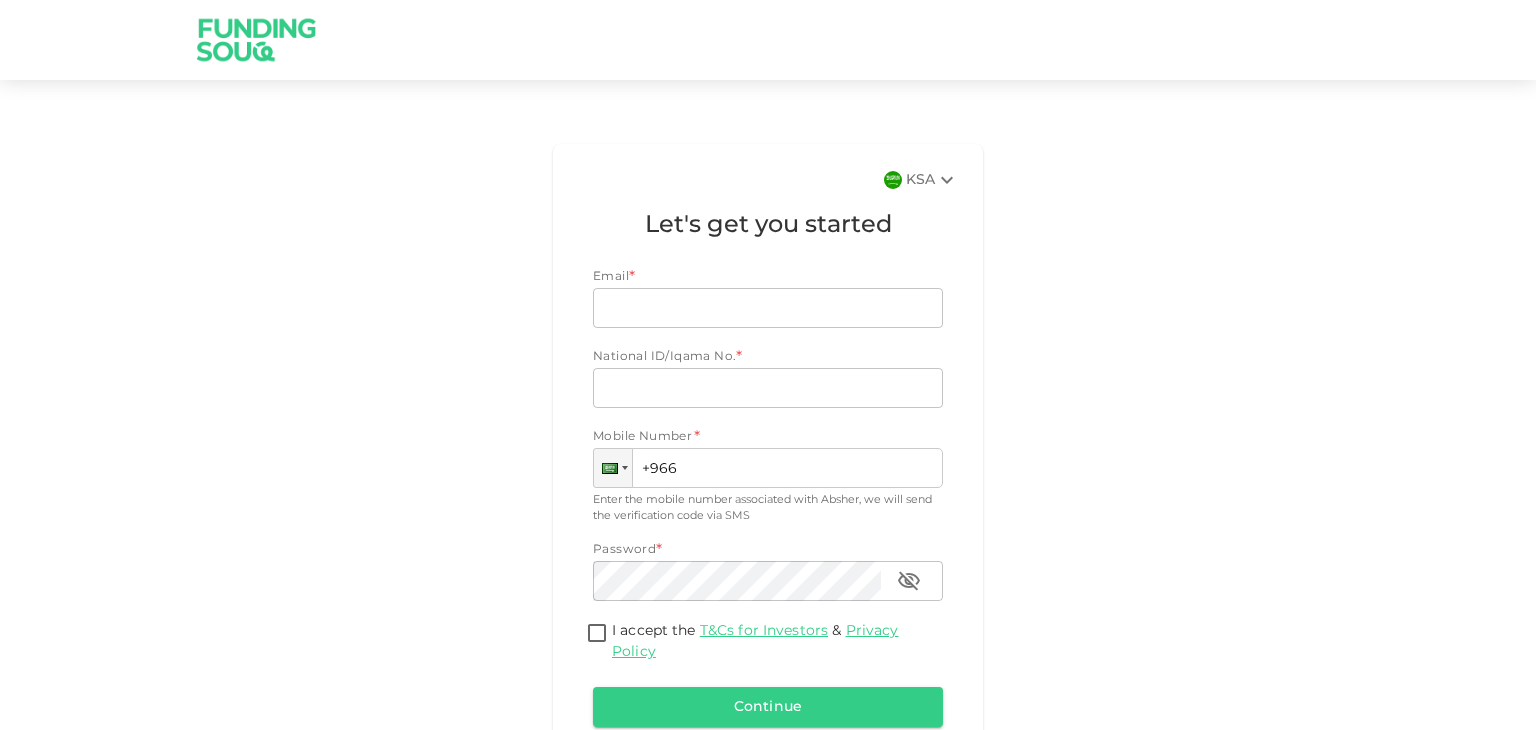 type on "[EMAIL]" 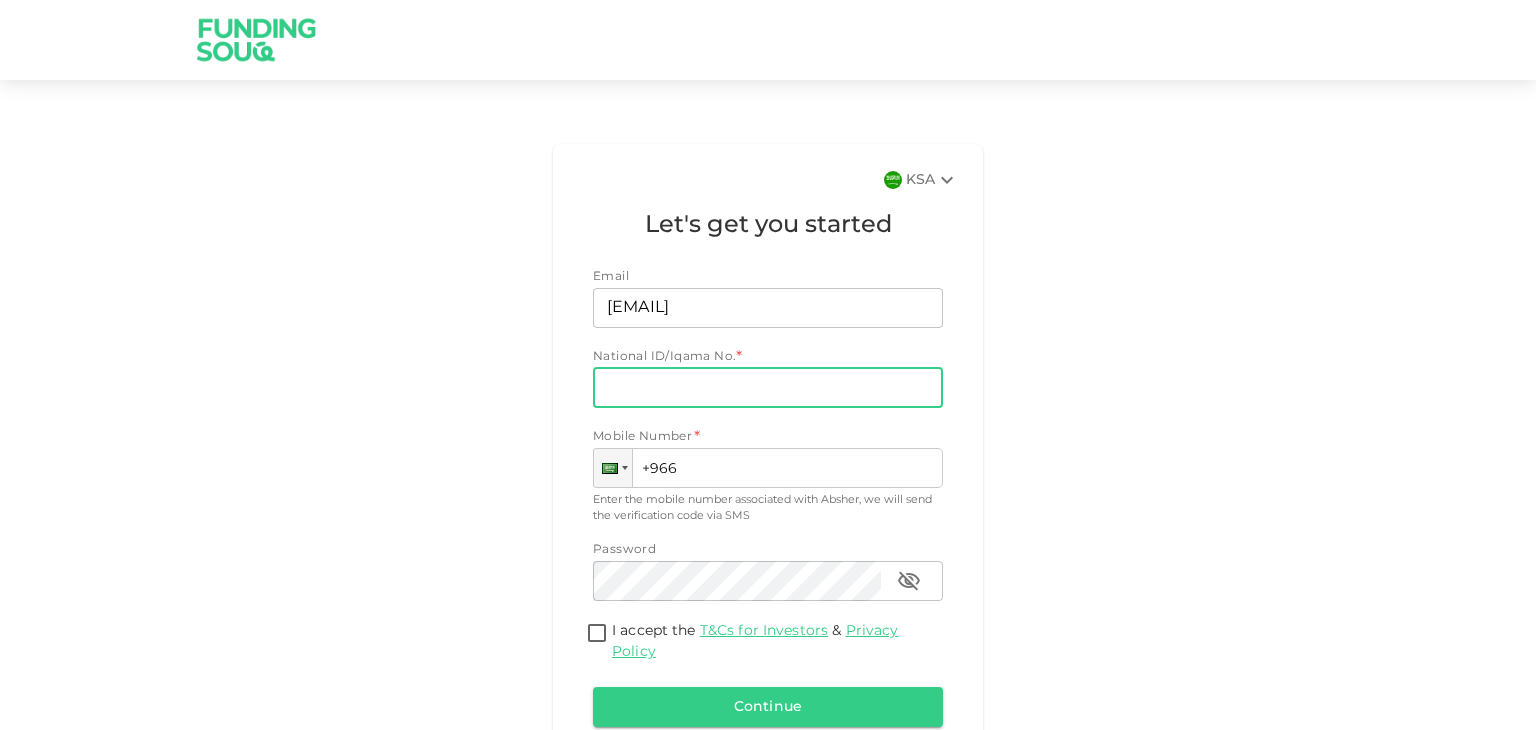 click on "National ID/Iqama No." at bounding box center [768, 388] 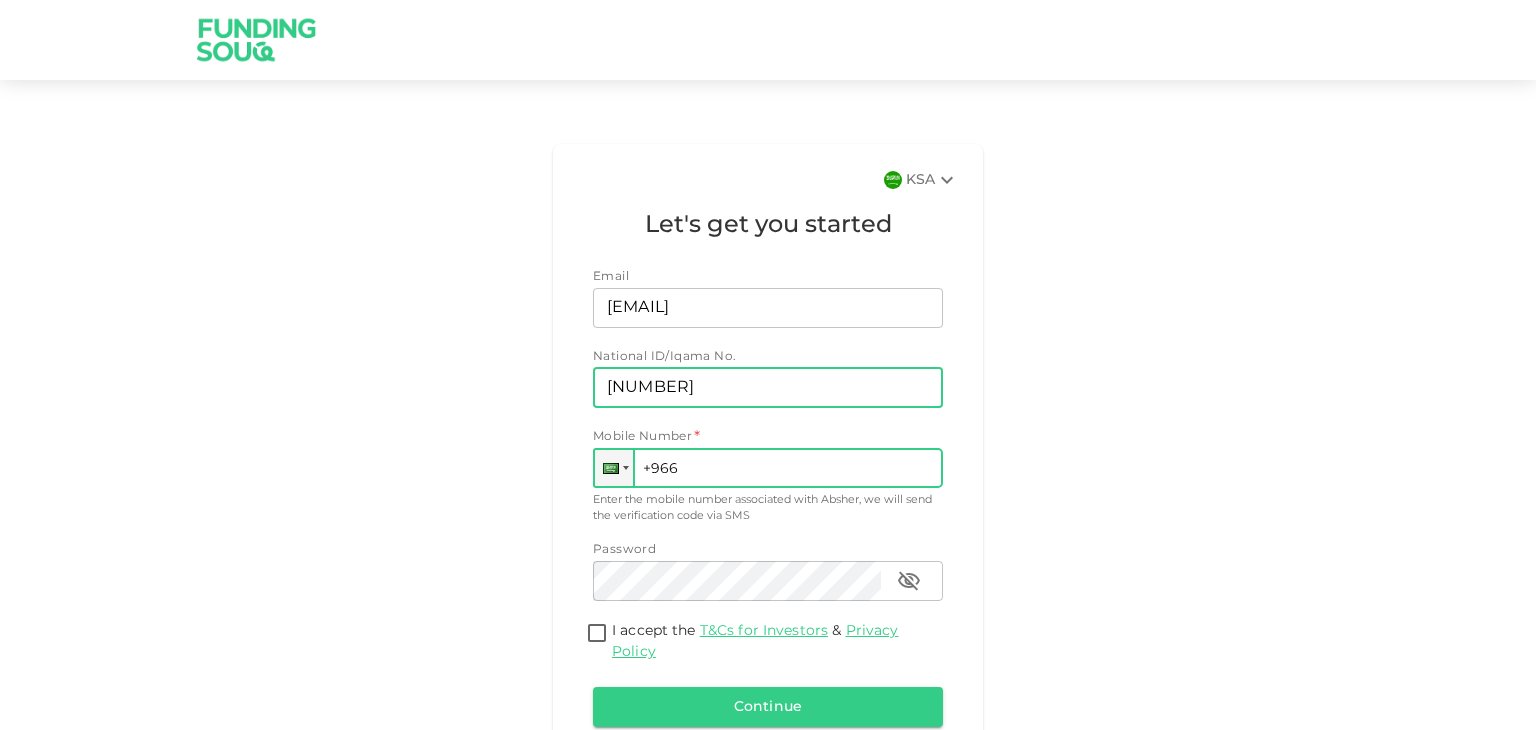 type on "[NUMBER]" 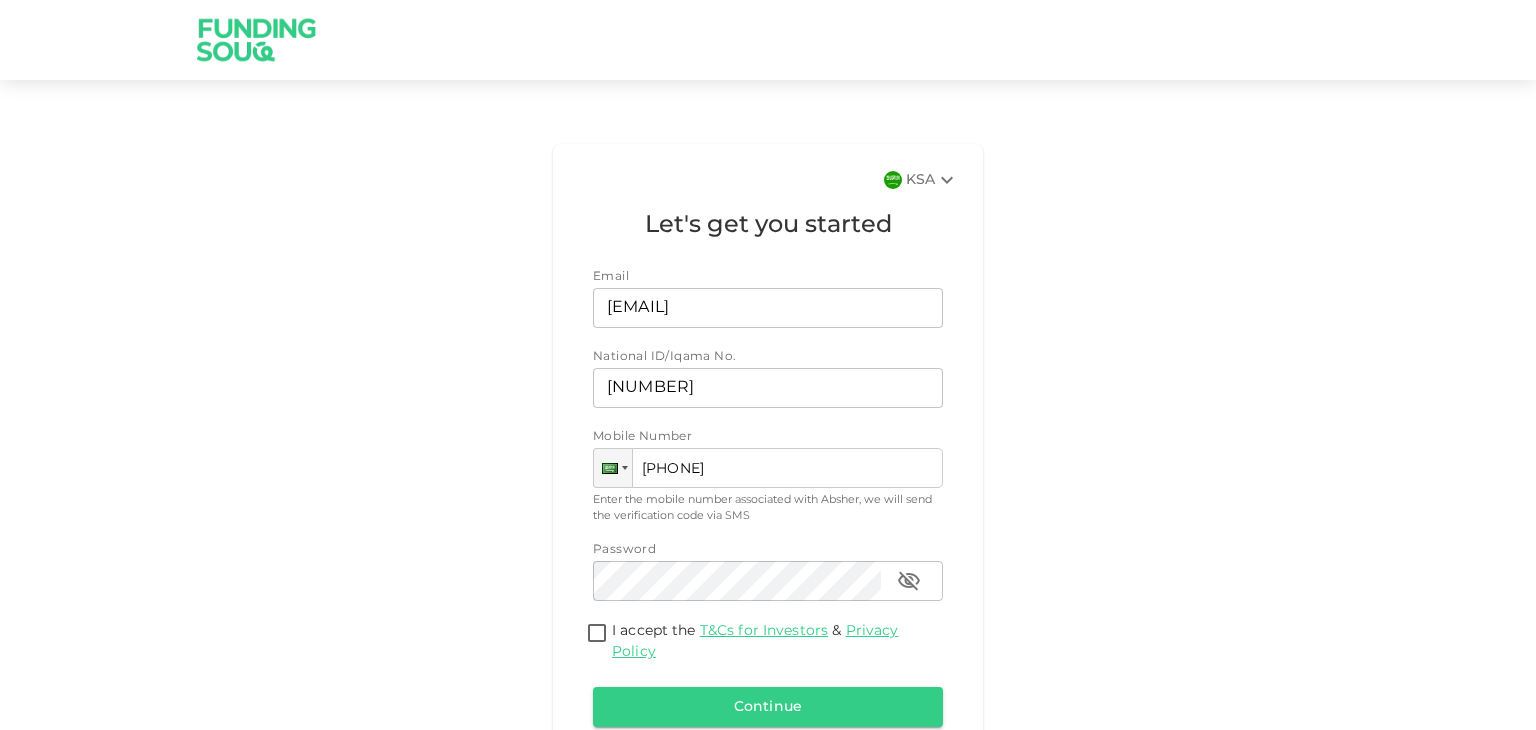 type on "[PHONE]" 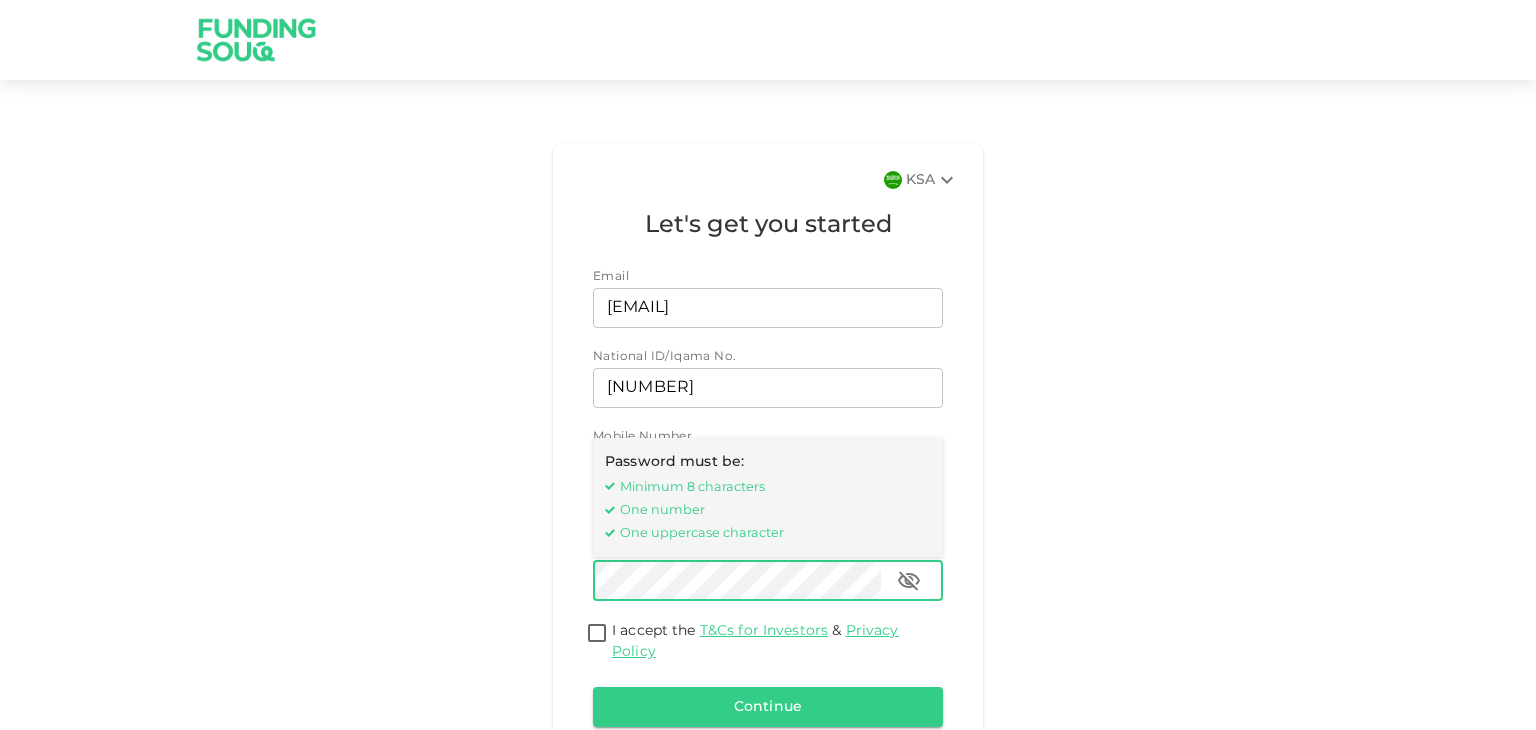 click on "KSA Let's get you started   Email Email [EMAIL] Email   National ID/Iqama No. National ID/Iqama No. [NUMBER] National ID/Iqama No.   Mobile Number Phone [PHONE] Enter the mobile number associated with Absher, we will send the verification code via SMS   Password must be: Minimum 8 characters One number One uppercase character   Password Password Password I accept the   T&Cs for Investors   &   Privacy Policy Continue Already have an account?   Sign in" at bounding box center [768, 473] 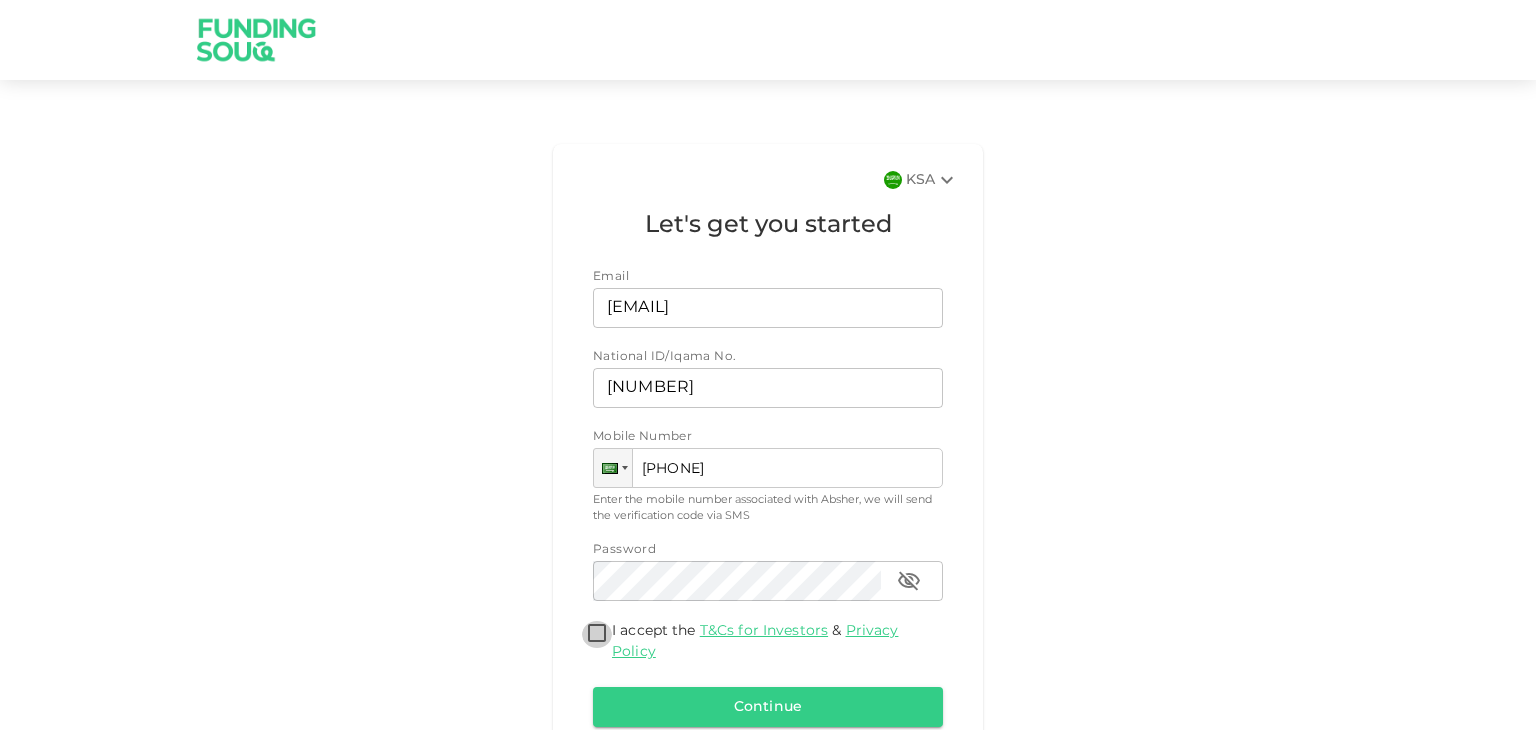 click on "I accept the   T&Cs for Investors   &   Privacy Policy" at bounding box center (597, 634) 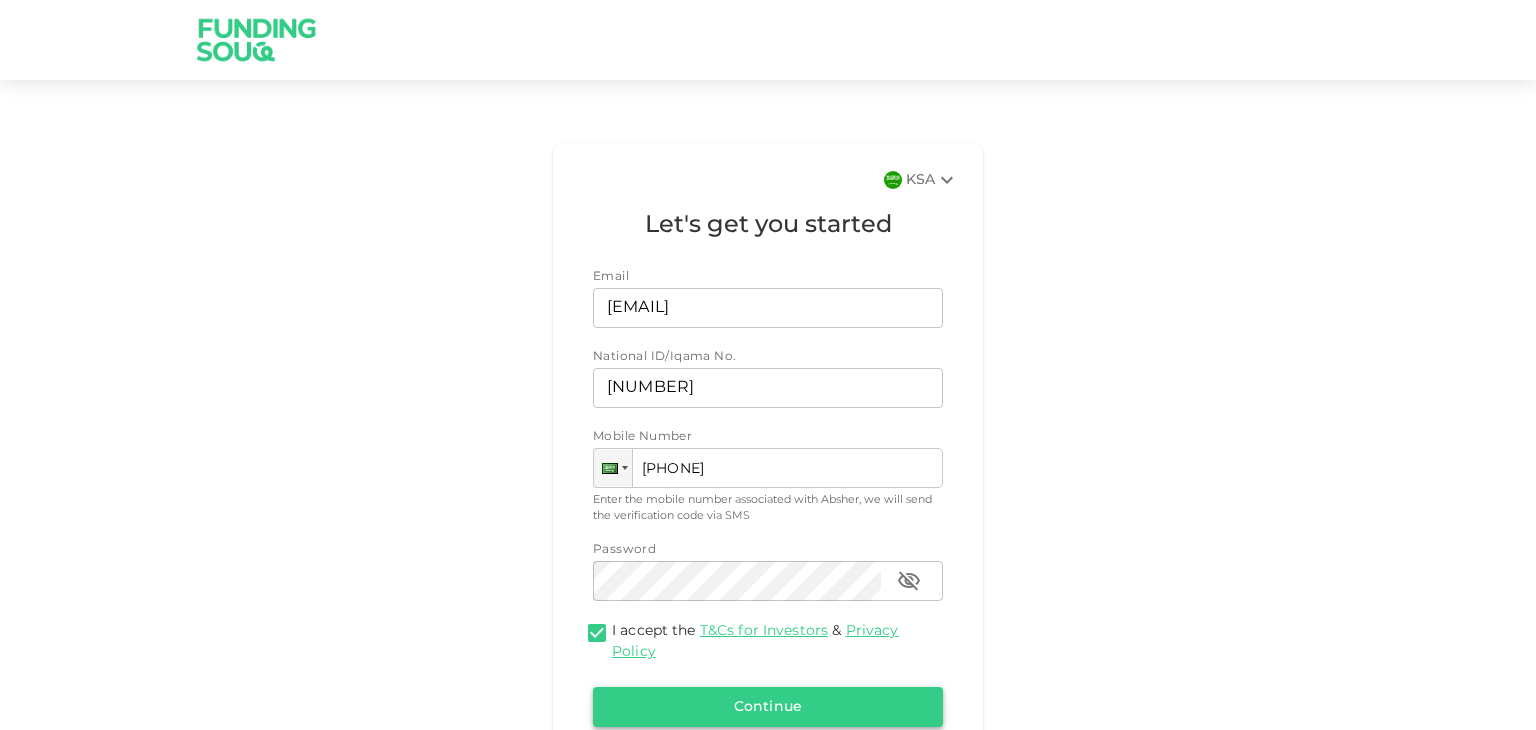 click on "Continue" at bounding box center (768, 707) 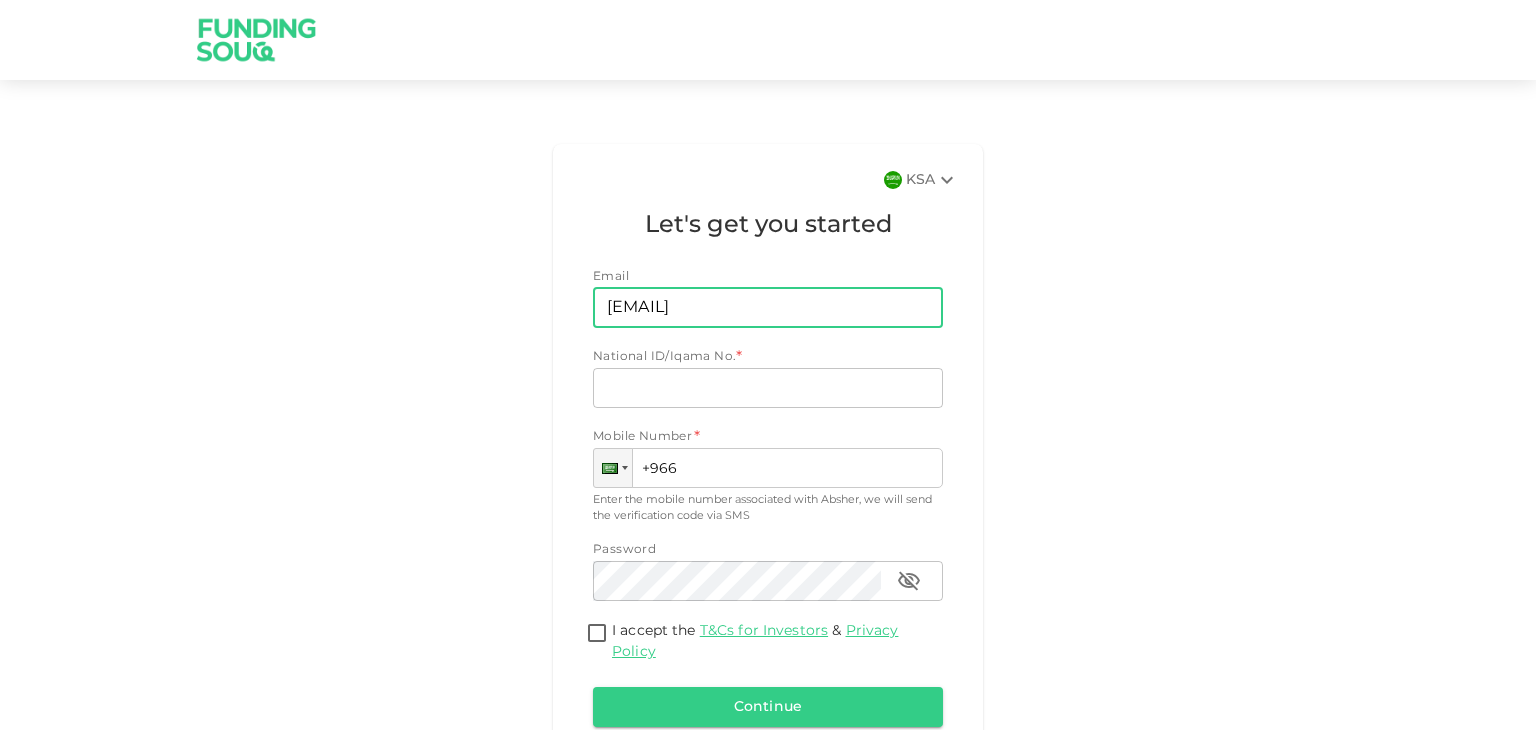 drag, startPoint x: 853, startPoint y: 309, endPoint x: 436, endPoint y: 296, distance: 417.20258 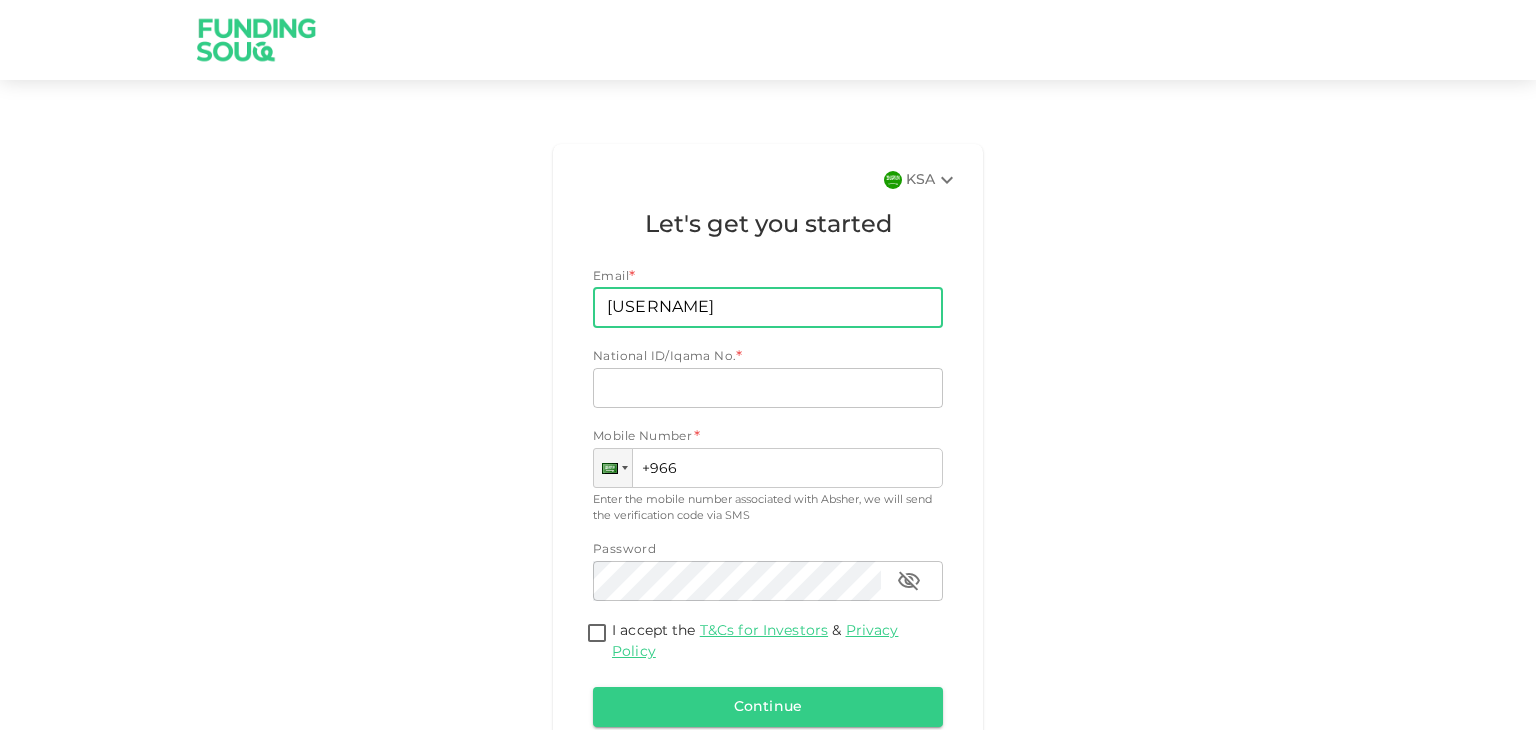 type on "[EMAIL]" 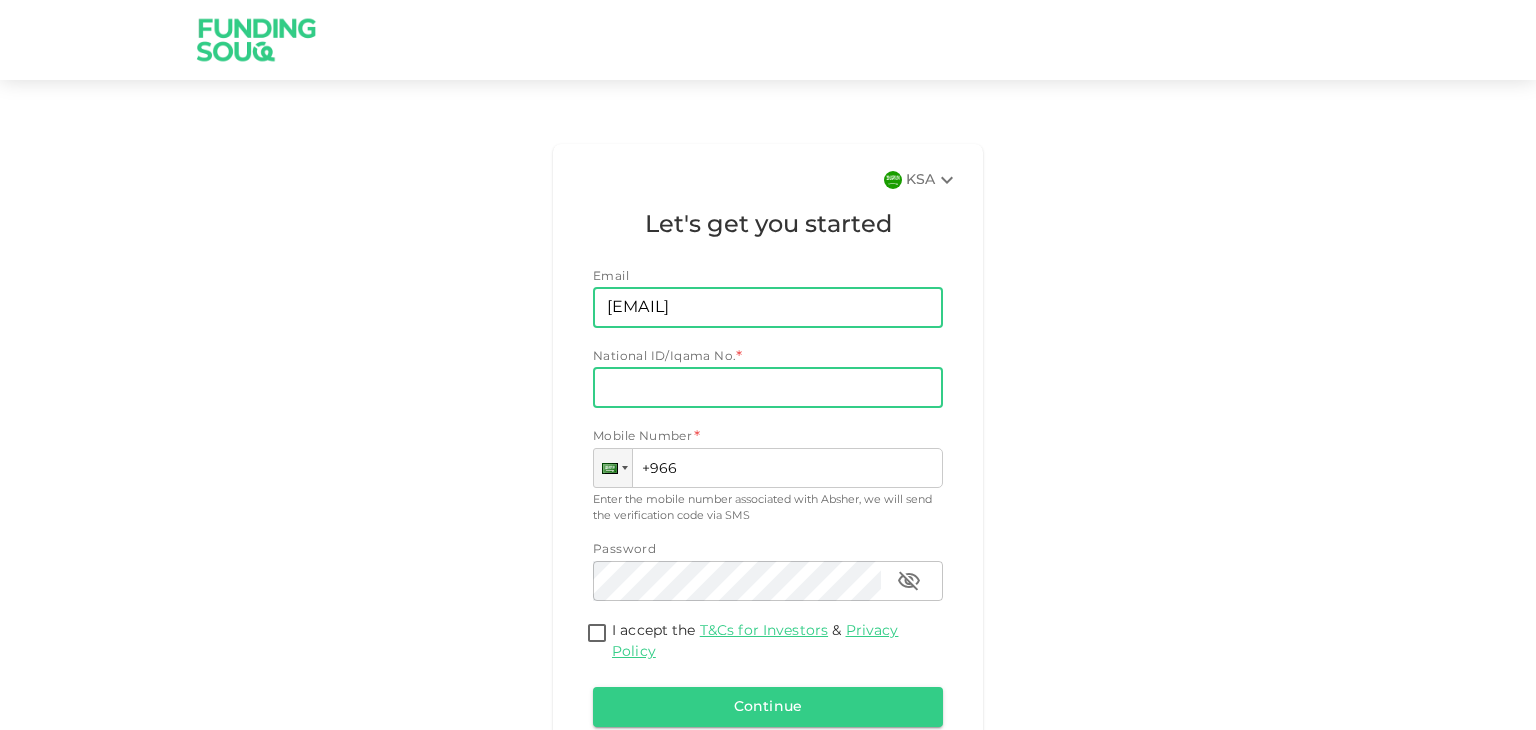 click on "National ID/Iqama No." at bounding box center [768, 388] 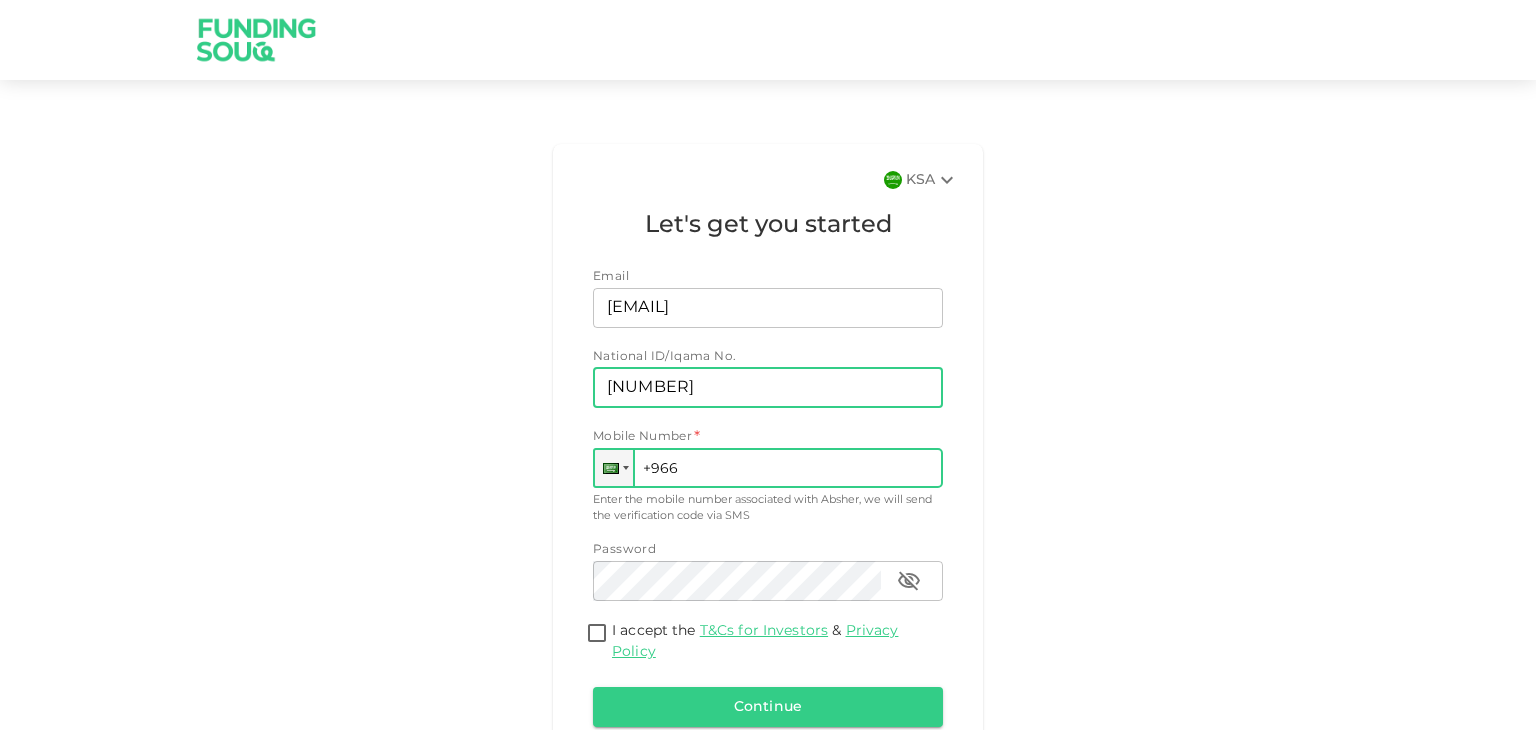 type on "[NUMBER]" 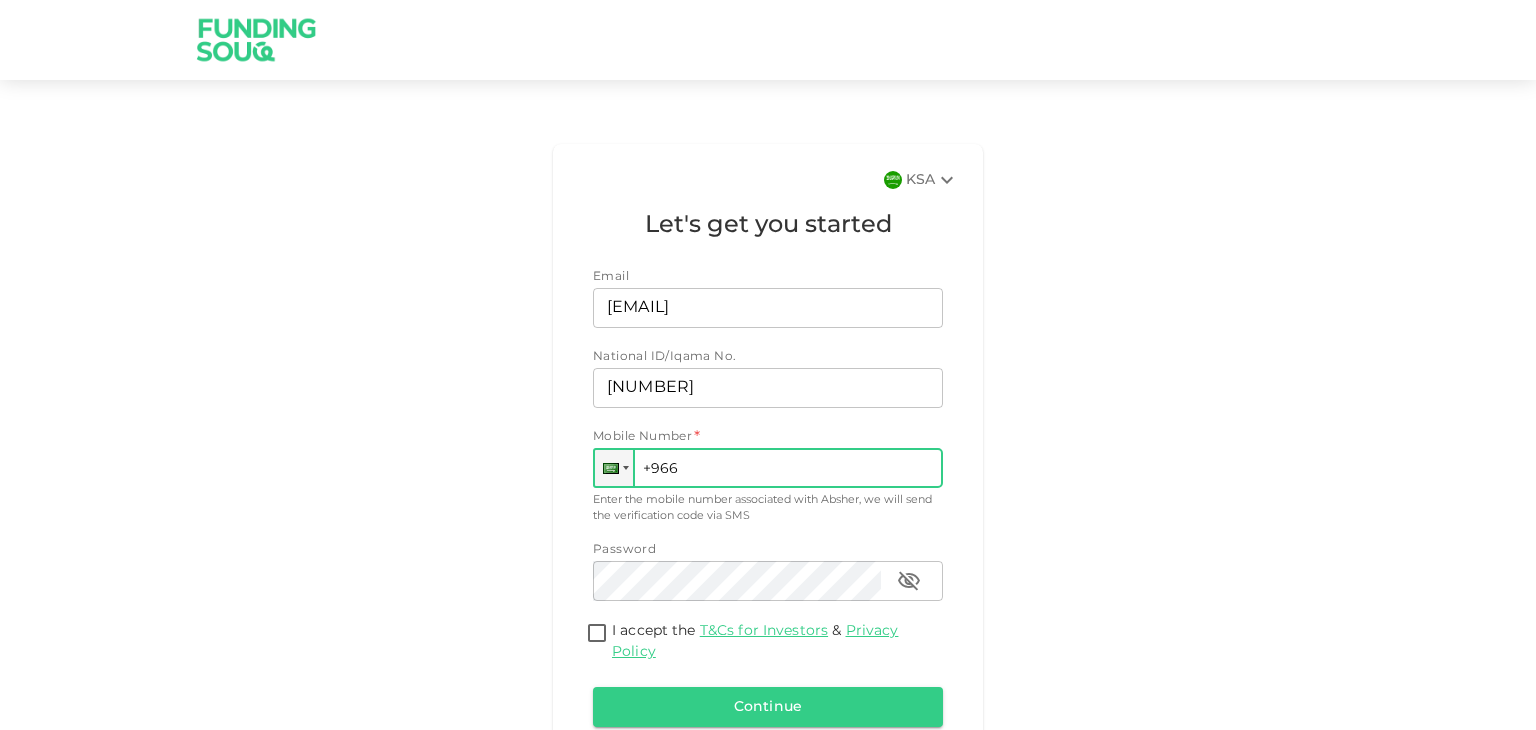 click on "+966" at bounding box center [768, 468] 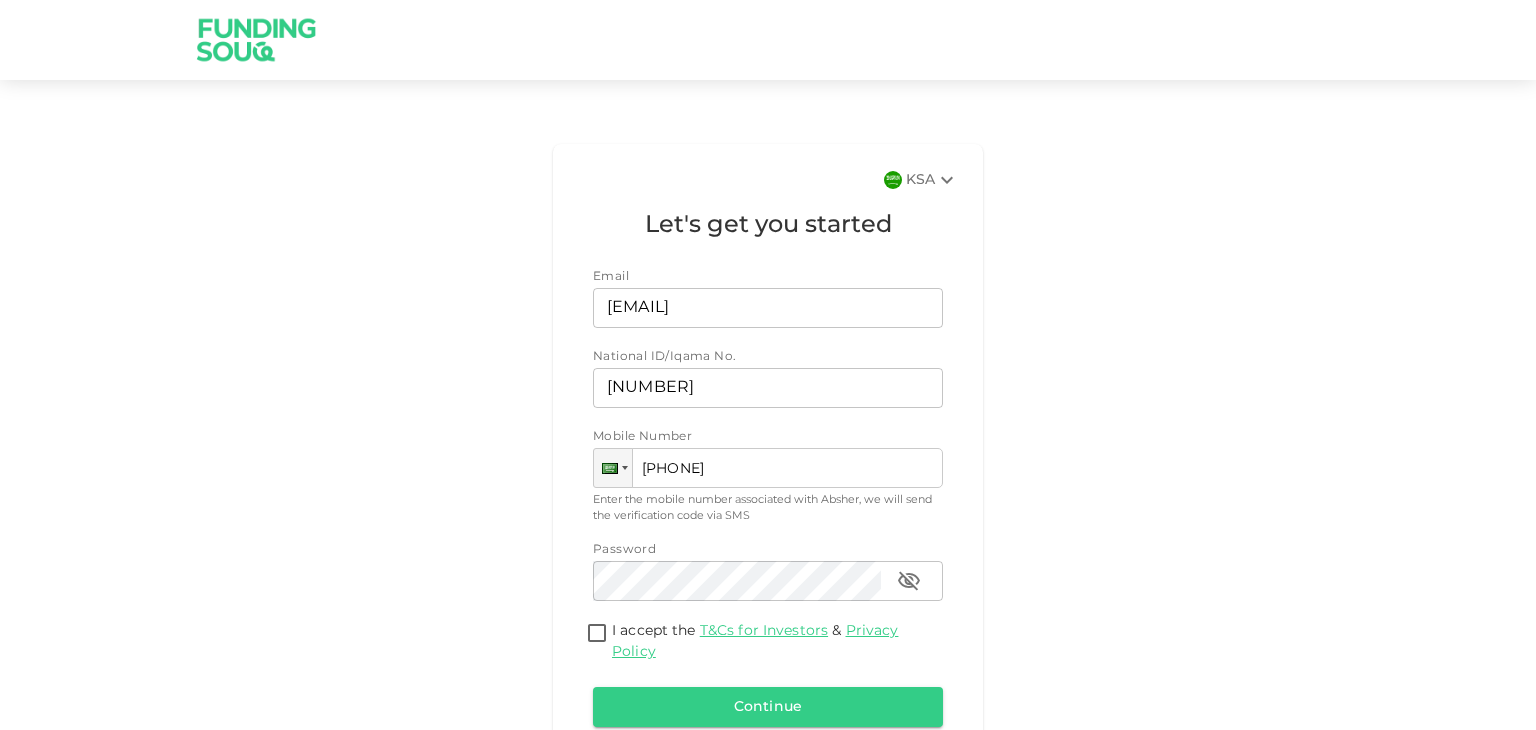 type on "[PHONE]" 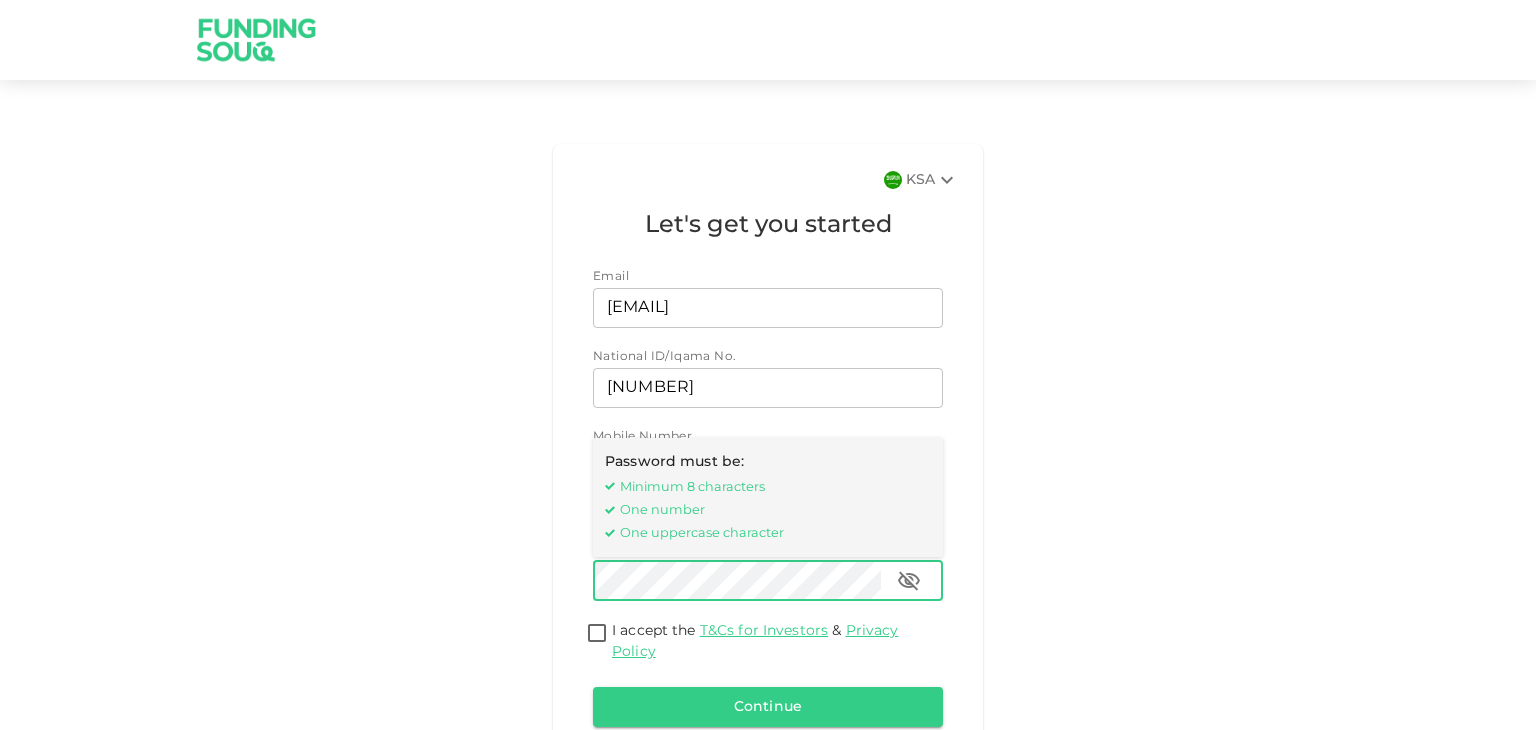 click on "KSA Let's get you started   Email Email [EMAIL] Email   National ID/Iqama No. National ID/Iqama No. [NUMBER] National ID/Iqama No.   Mobile Number Phone [PHONE] Enter the mobile number associated with Absher, we will send the verification code via SMS   Password must be: Minimum 8 characters One number One uppercase character   Password Password Password I accept the   T&Cs for Investors   &   Privacy Policy Continue Already have an account?   Sign in" at bounding box center [768, 473] 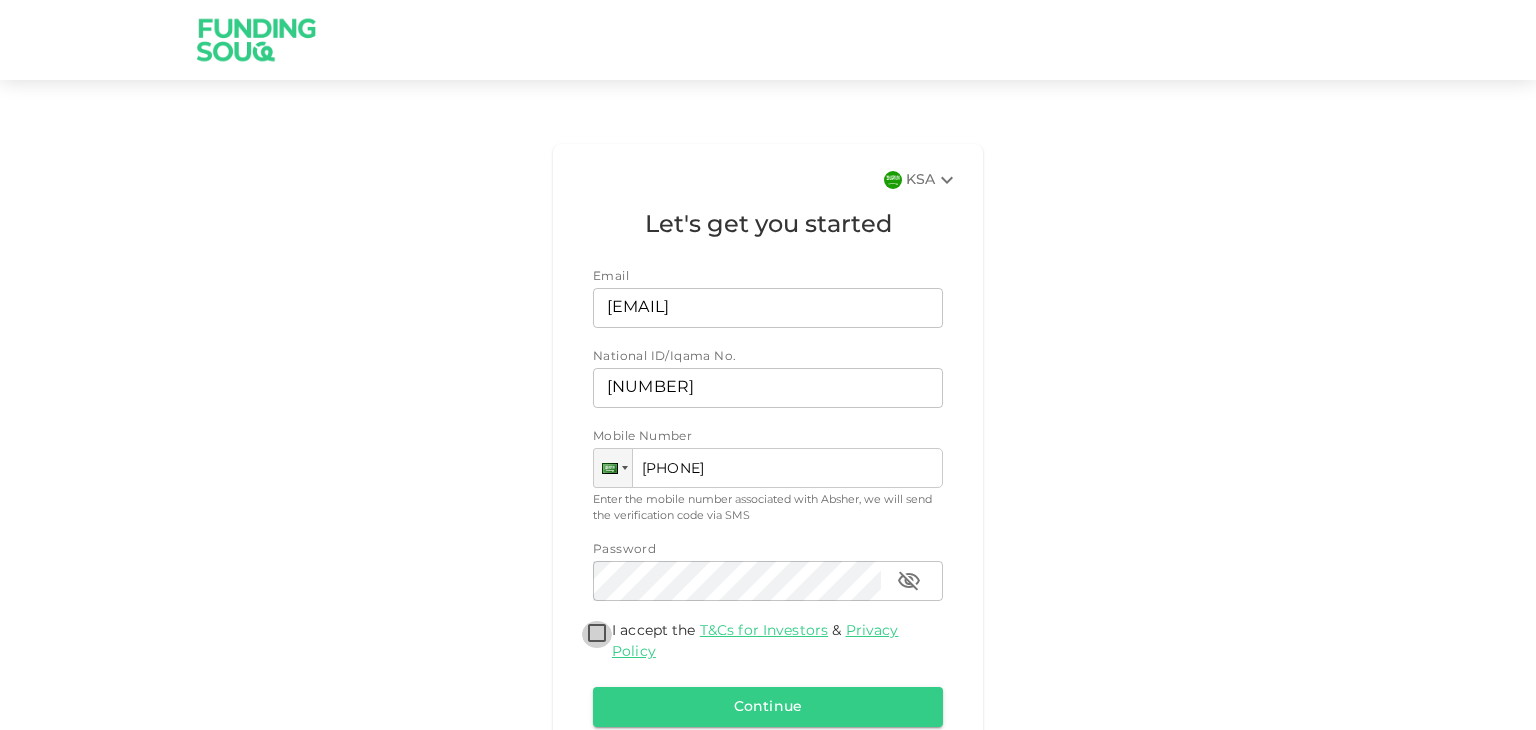 click on "I accept the   T&Cs for Investors   &   Privacy Policy" at bounding box center (597, 634) 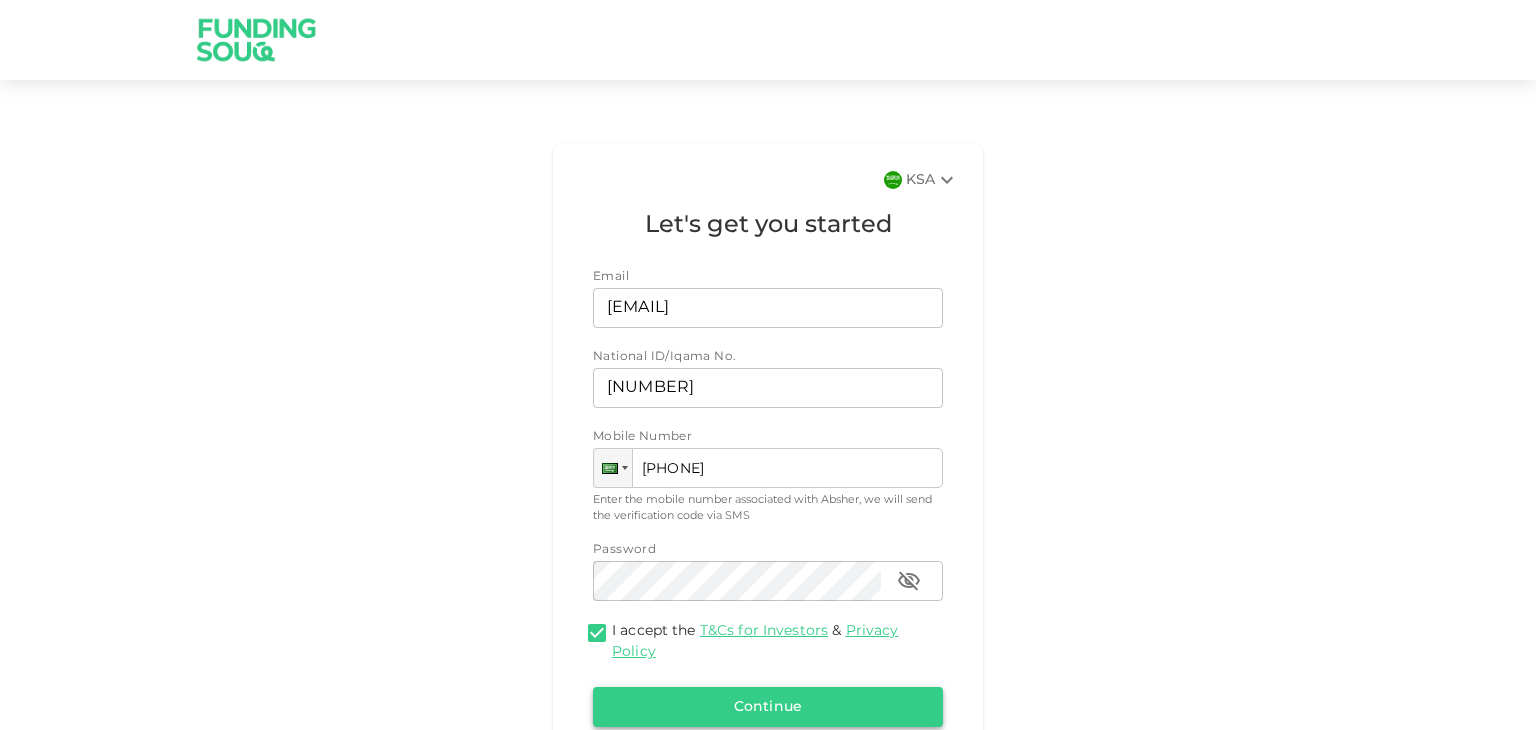 click on "Continue" at bounding box center [768, 707] 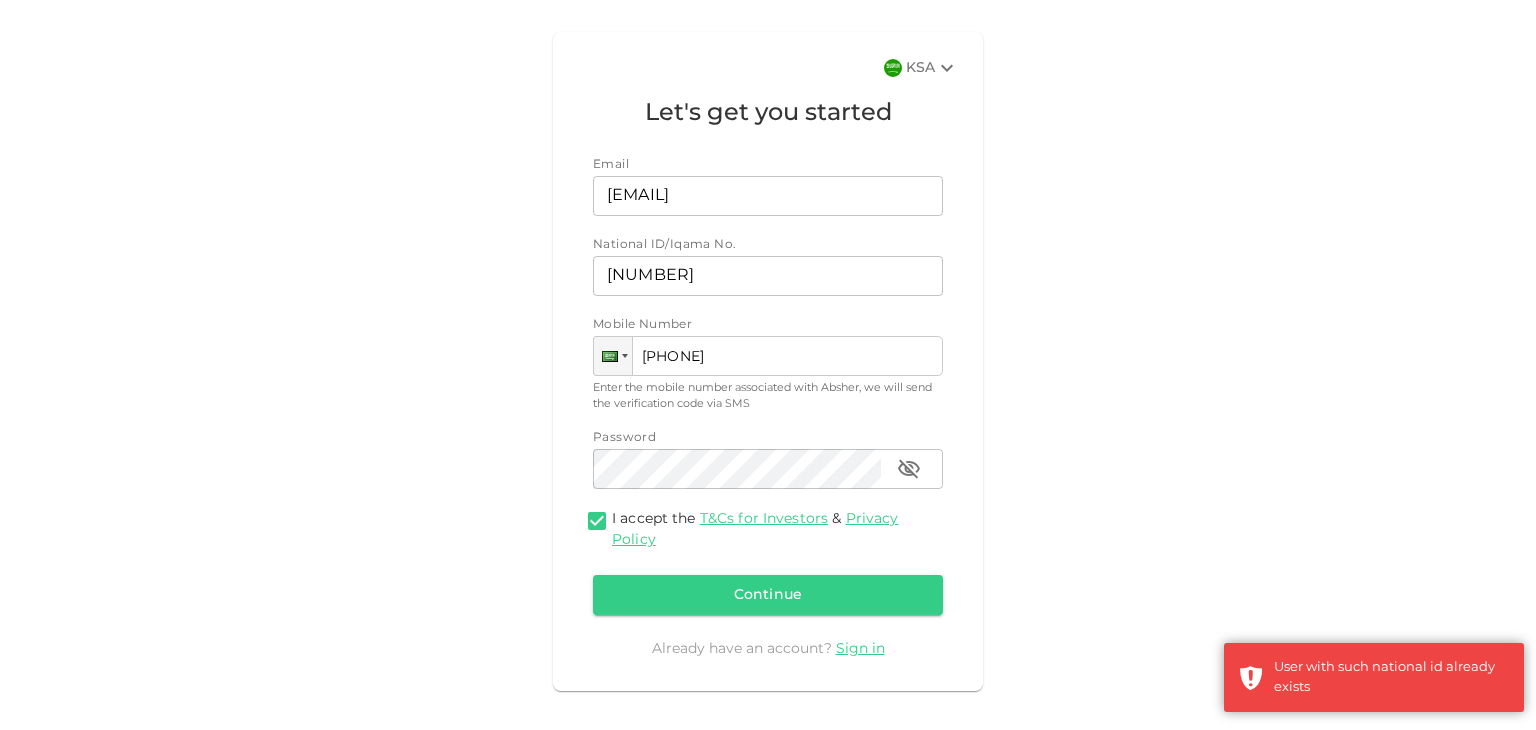 scroll, scrollTop: 0, scrollLeft: 0, axis: both 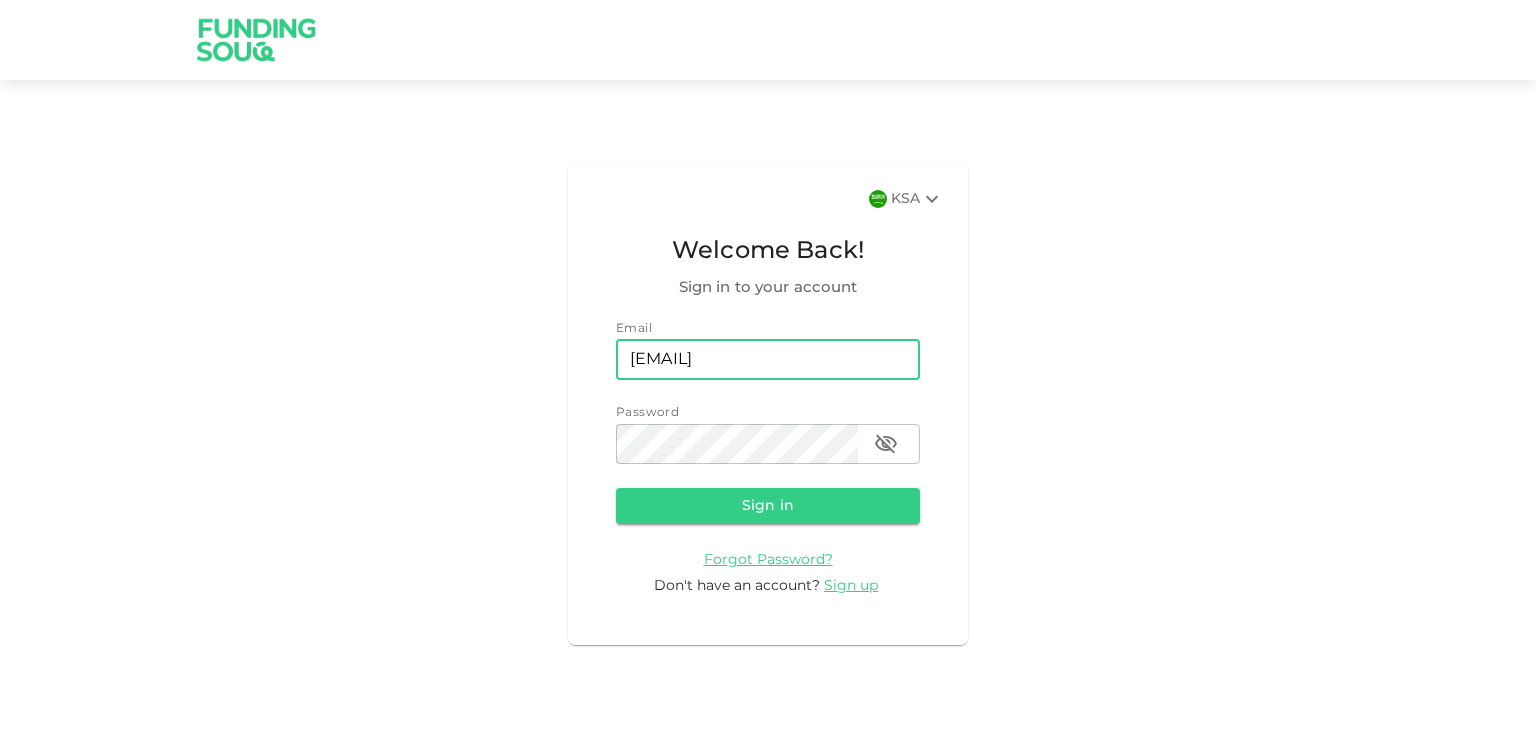 drag, startPoint x: 808, startPoint y: 370, endPoint x: 312, endPoint y: 314, distance: 499.15128 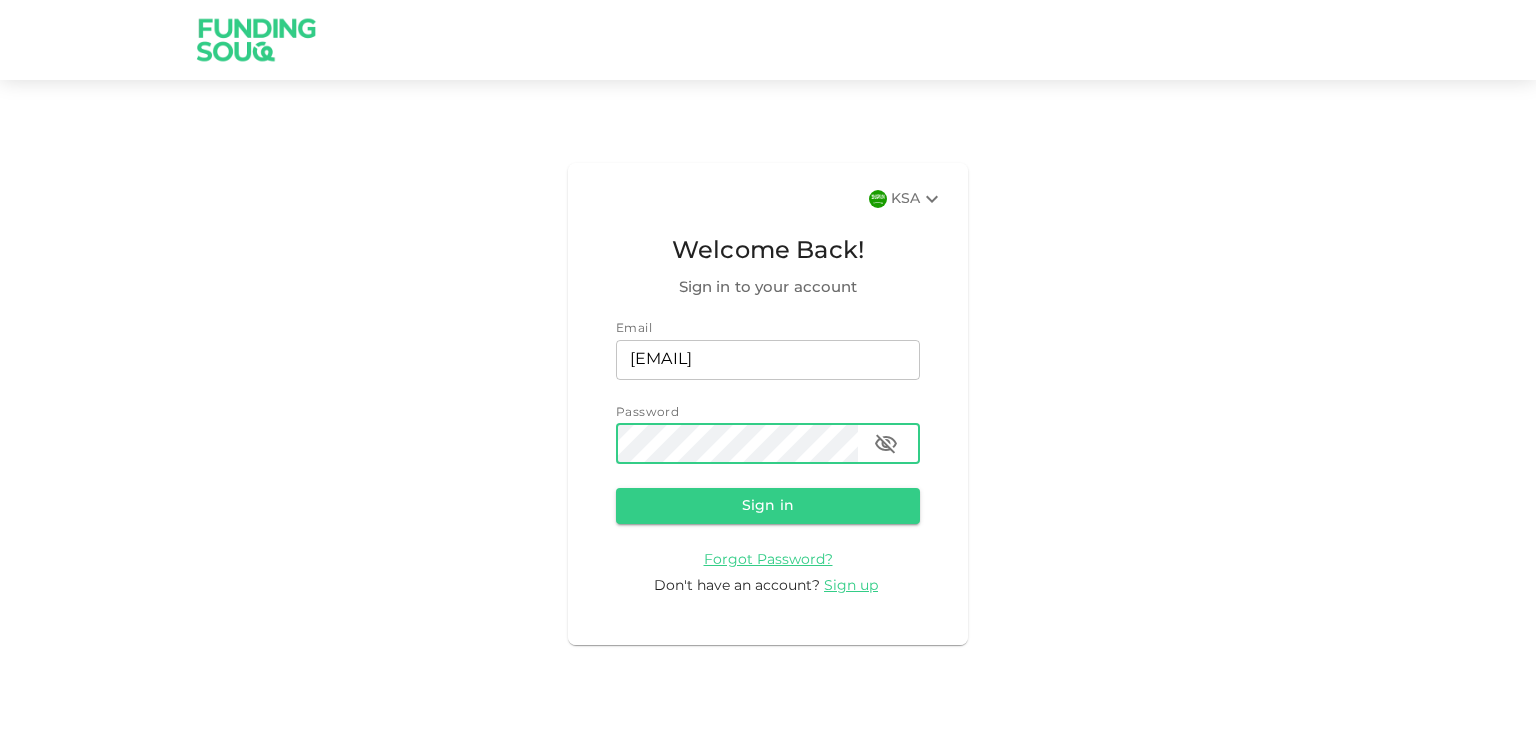 click on "Sign in" at bounding box center [768, 506] 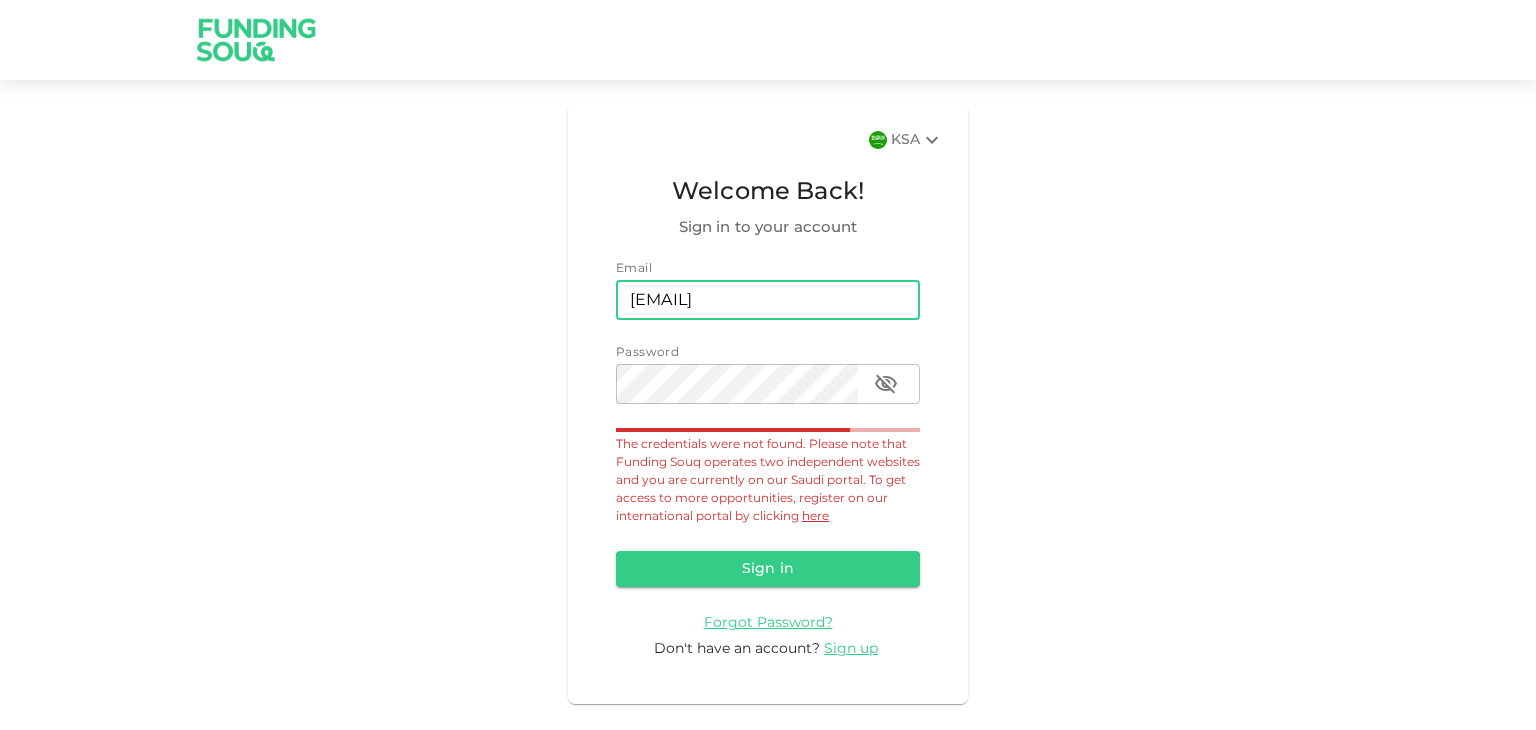 click on "[EMAIL]" at bounding box center (768, 300) 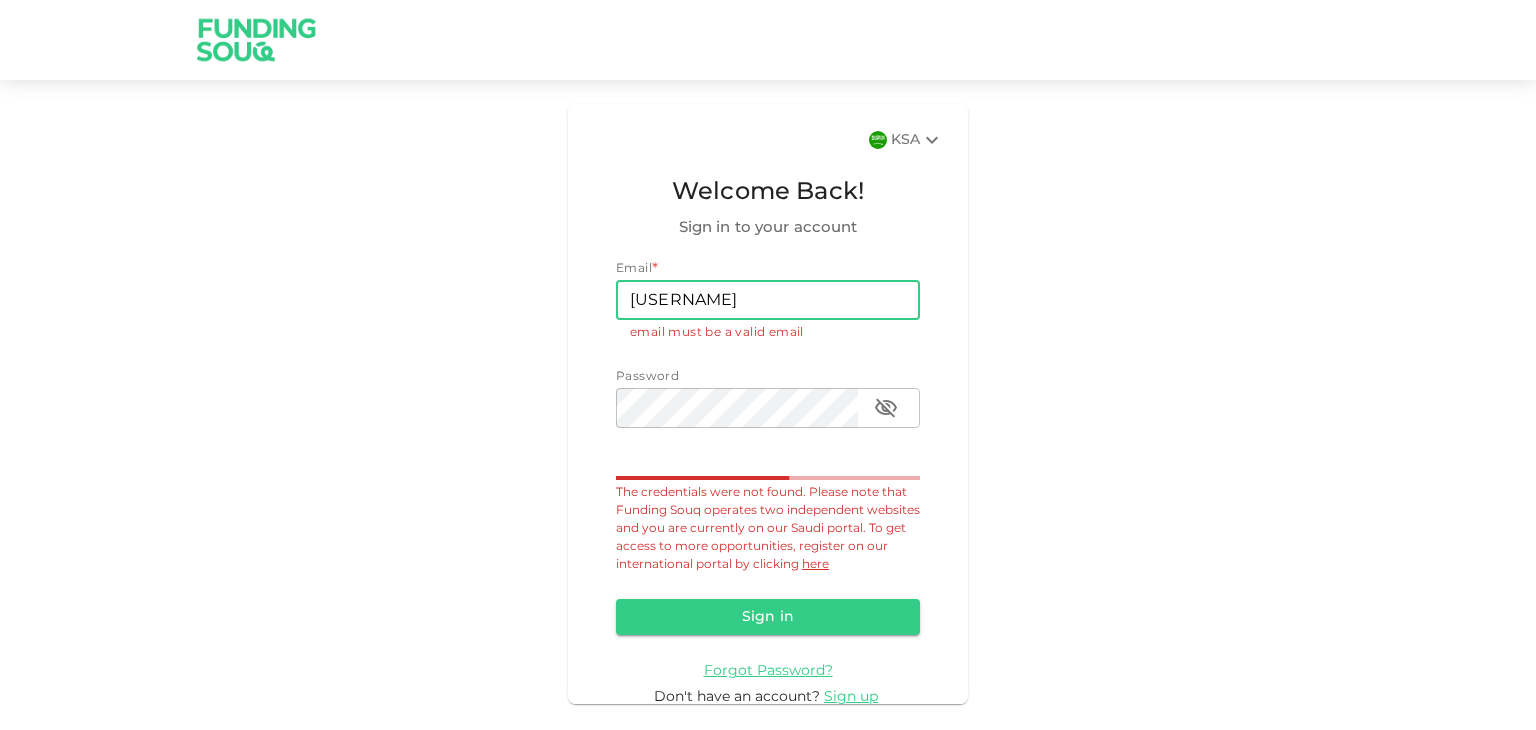 type on "v" 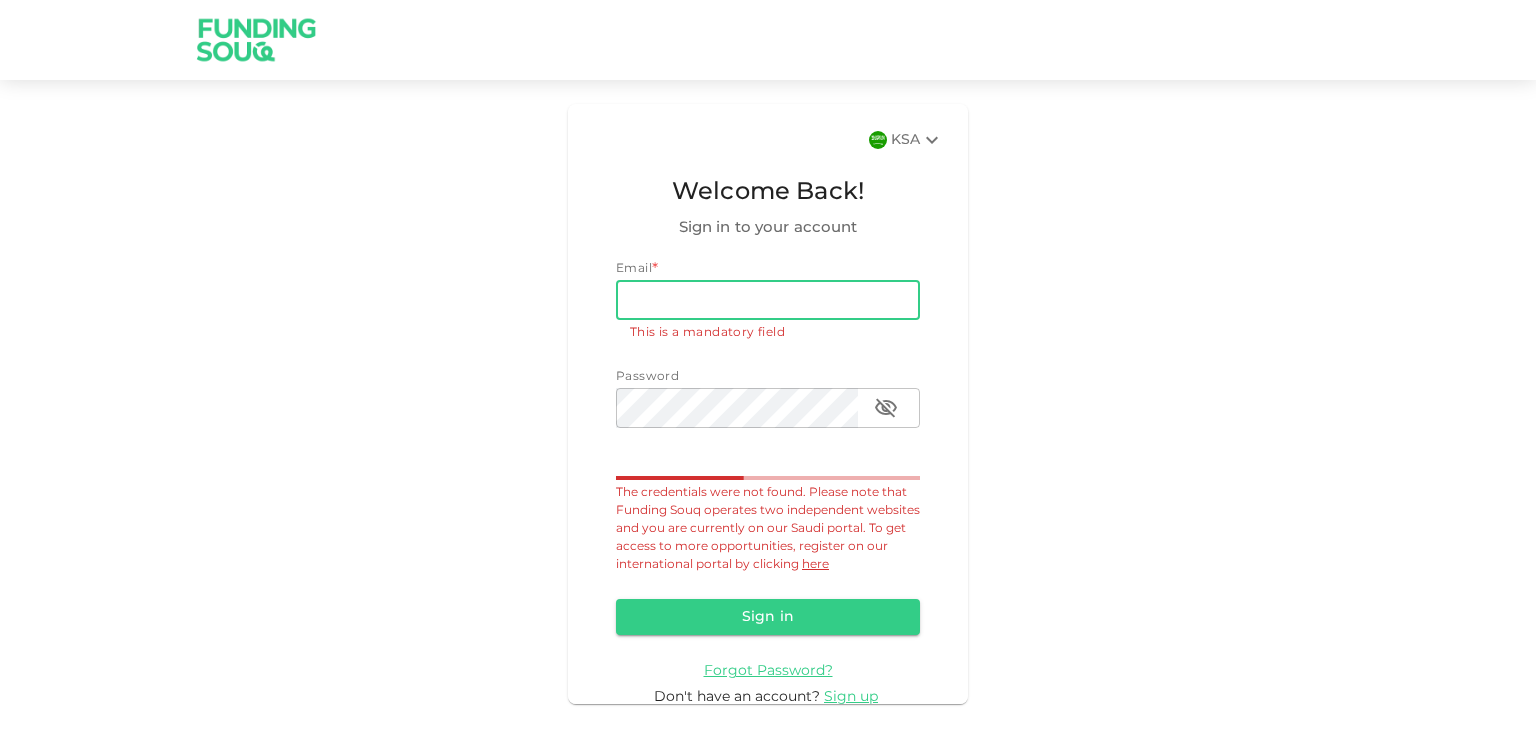 type on "[EMAIL]" 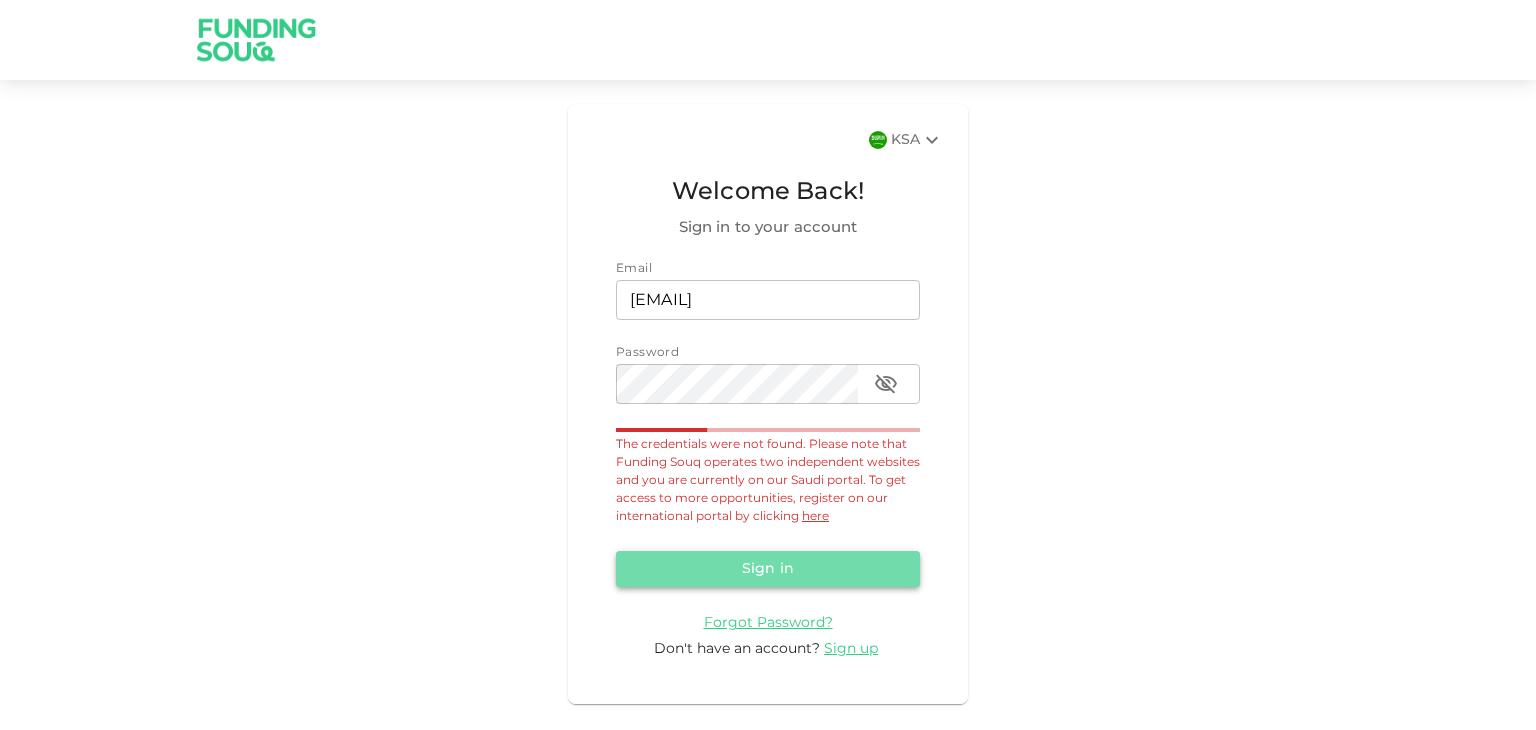 click on "Sign in" at bounding box center [768, 569] 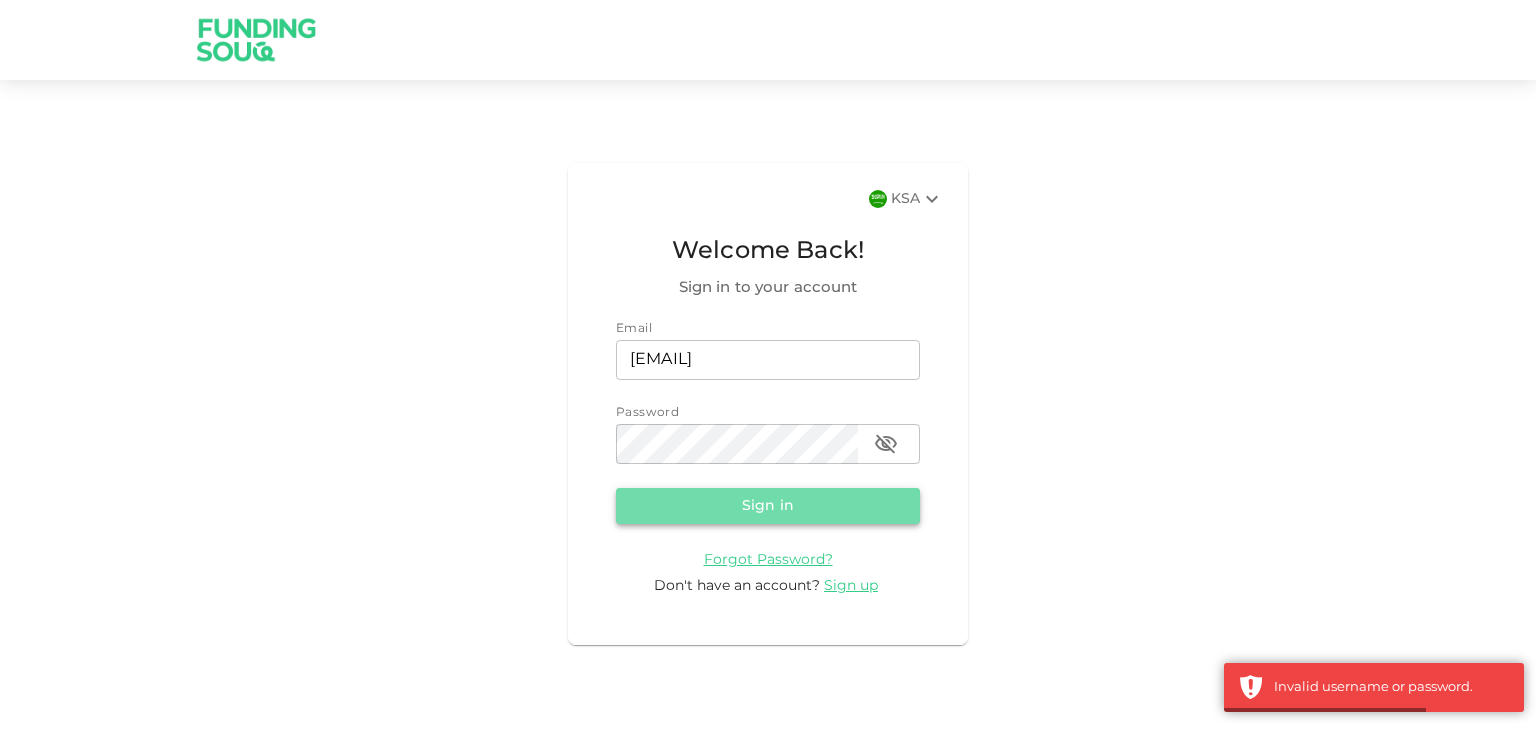 click on "Sign in" at bounding box center (768, 506) 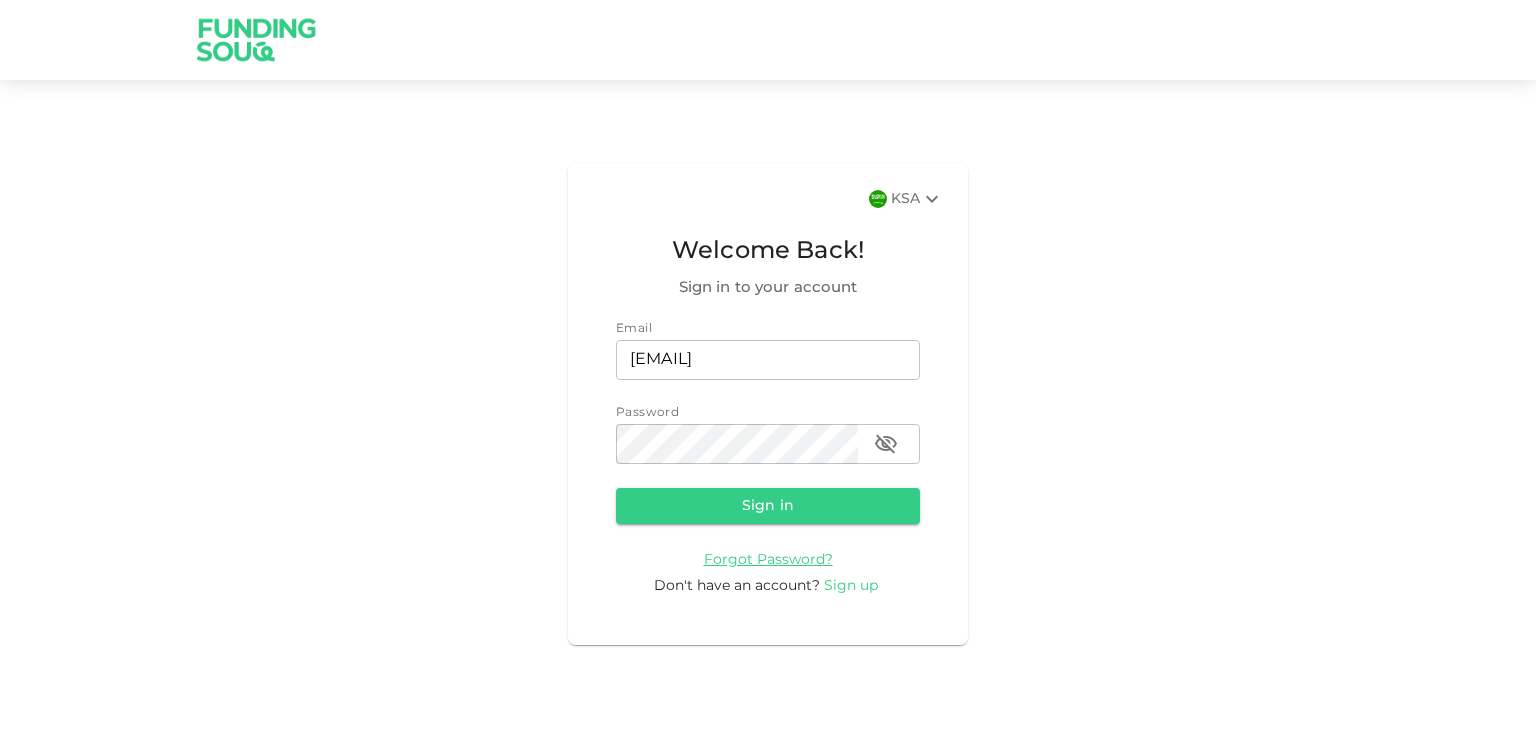 click on "Sign up" at bounding box center (851, 586) 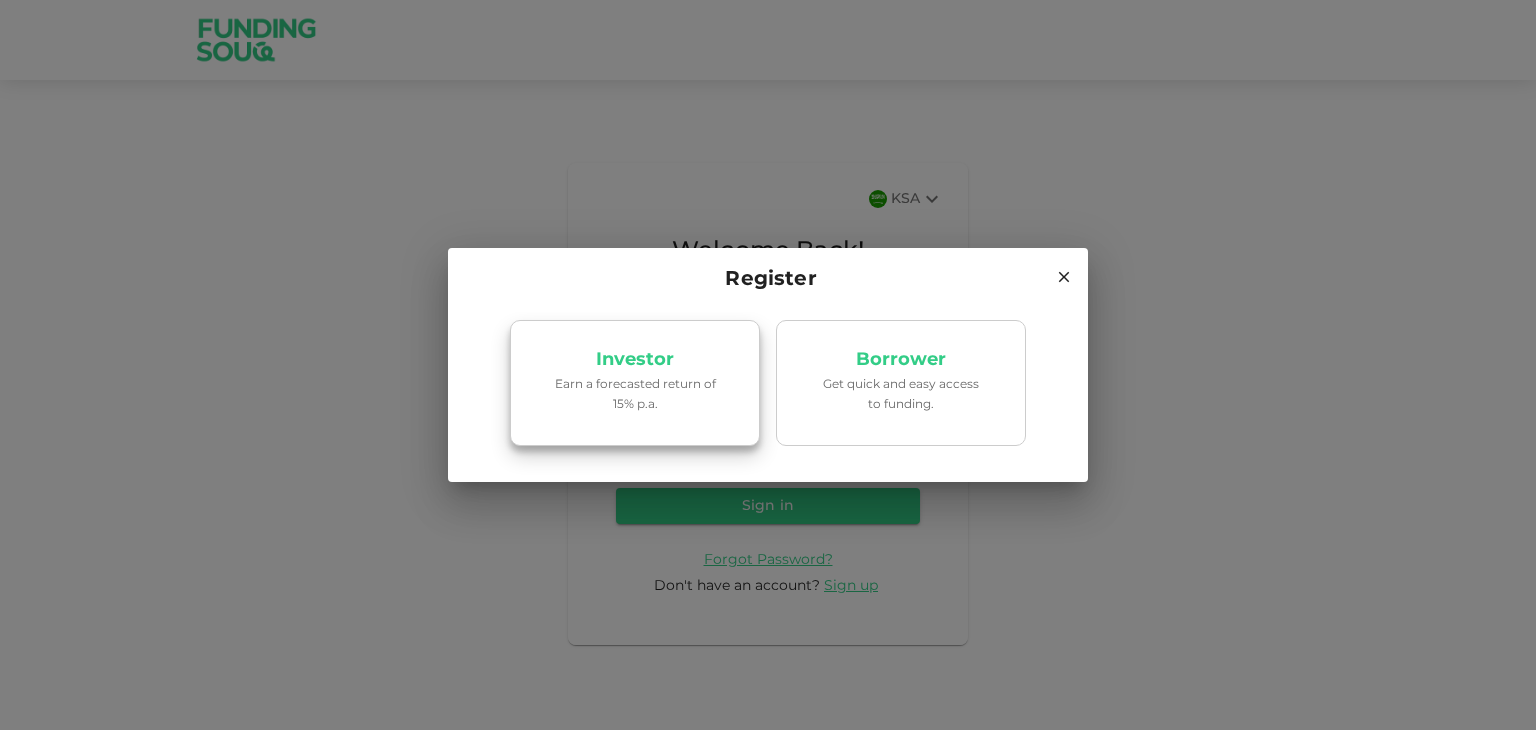 click on "Earn a forecasted return of 15% p.a." at bounding box center (635, 395) 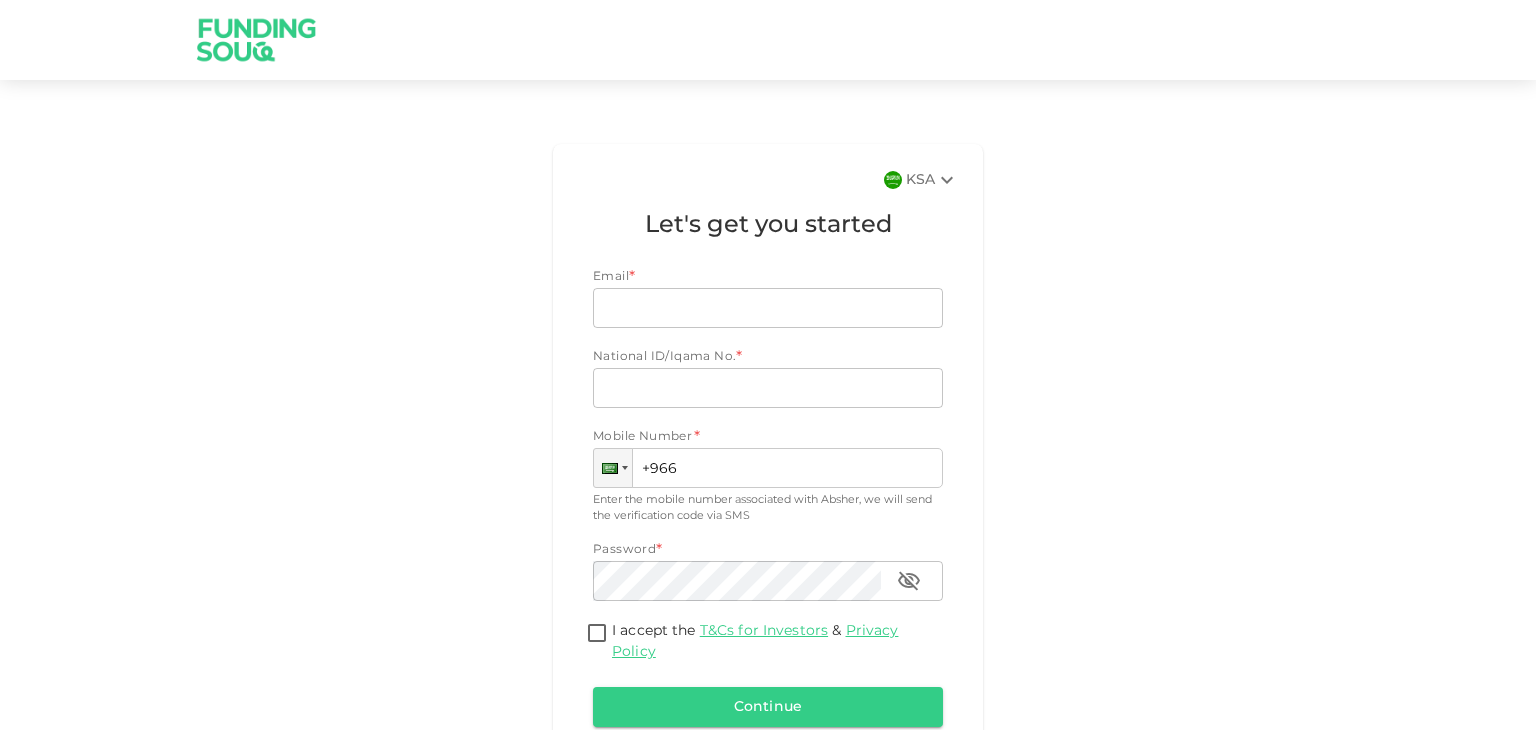 type on "[EMAIL]" 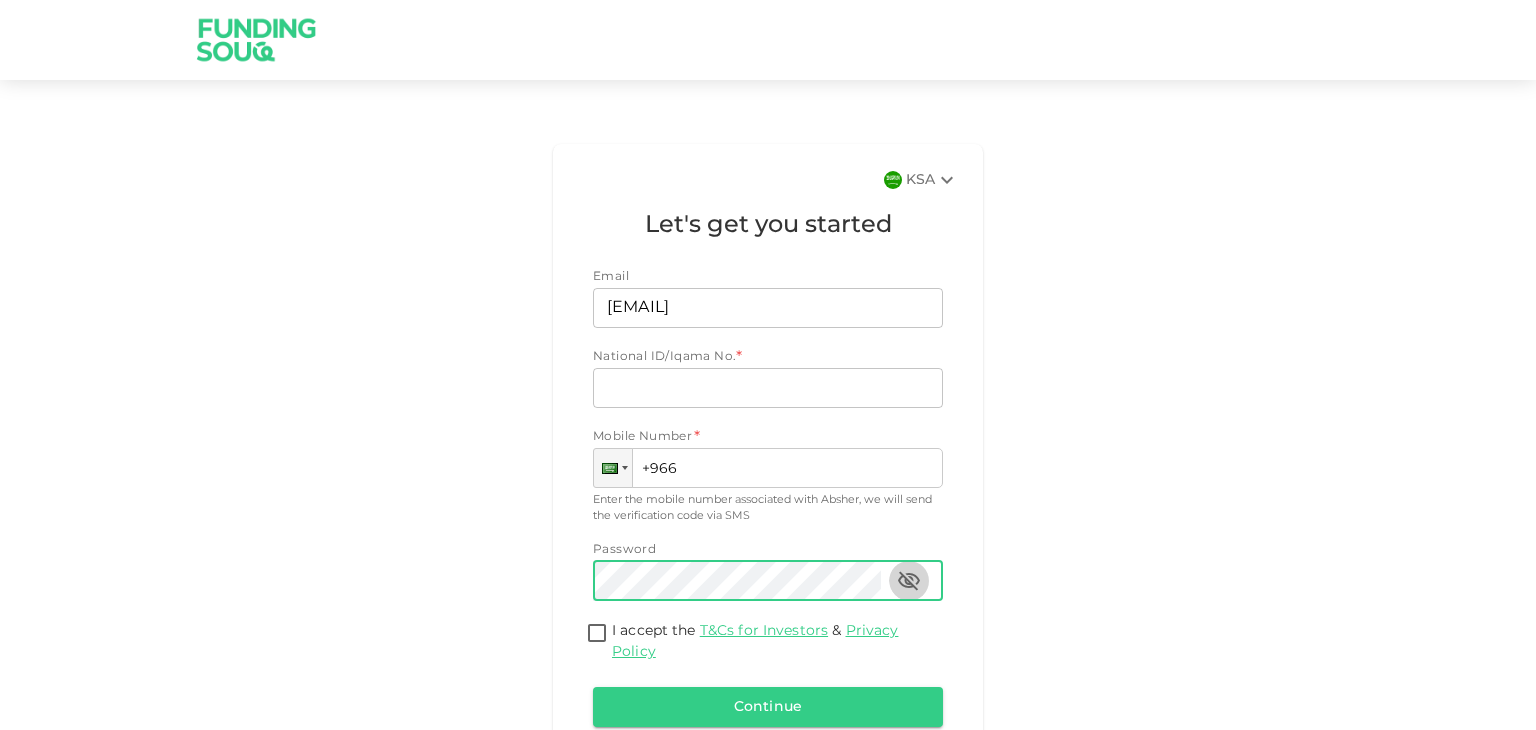 click 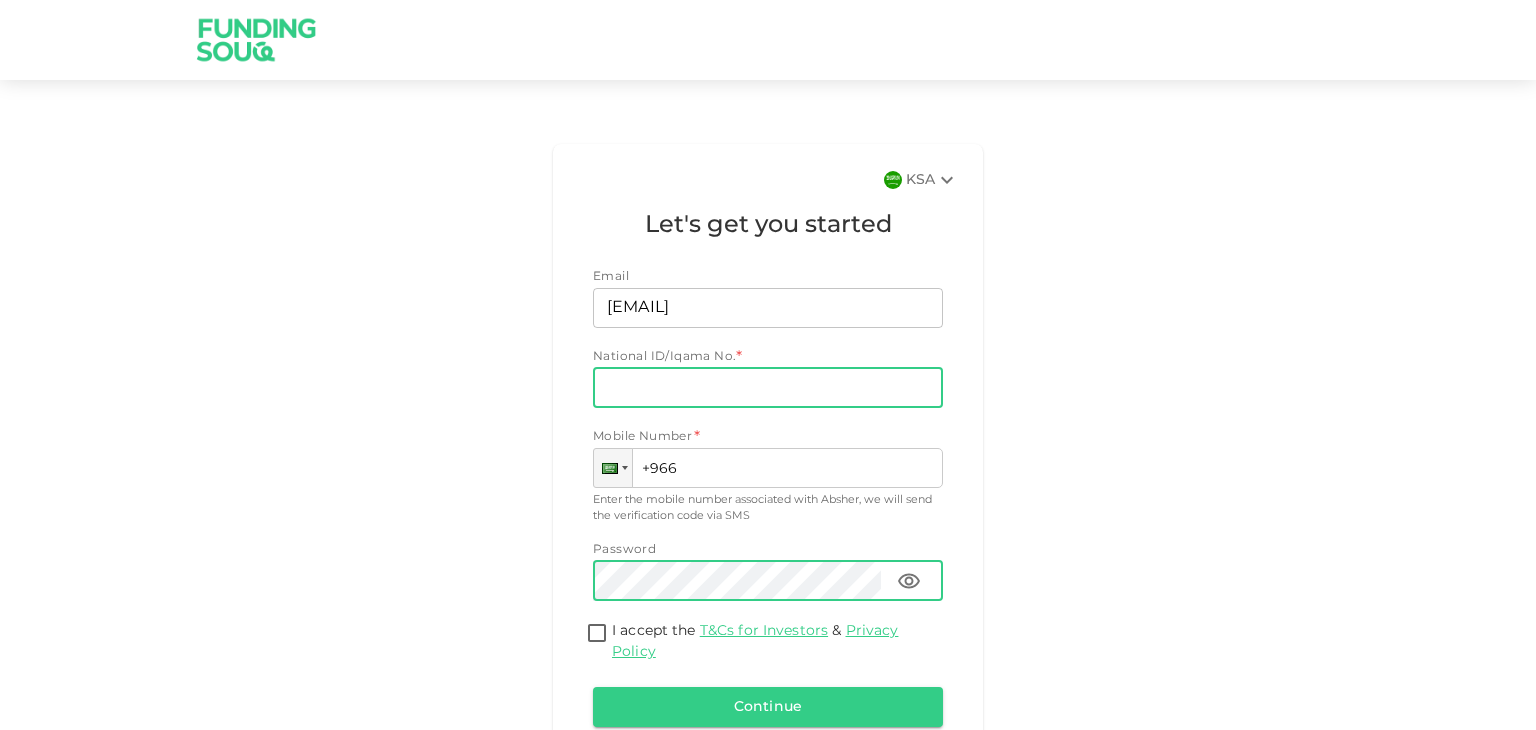 click on "National ID/Iqama No." at bounding box center [768, 388] 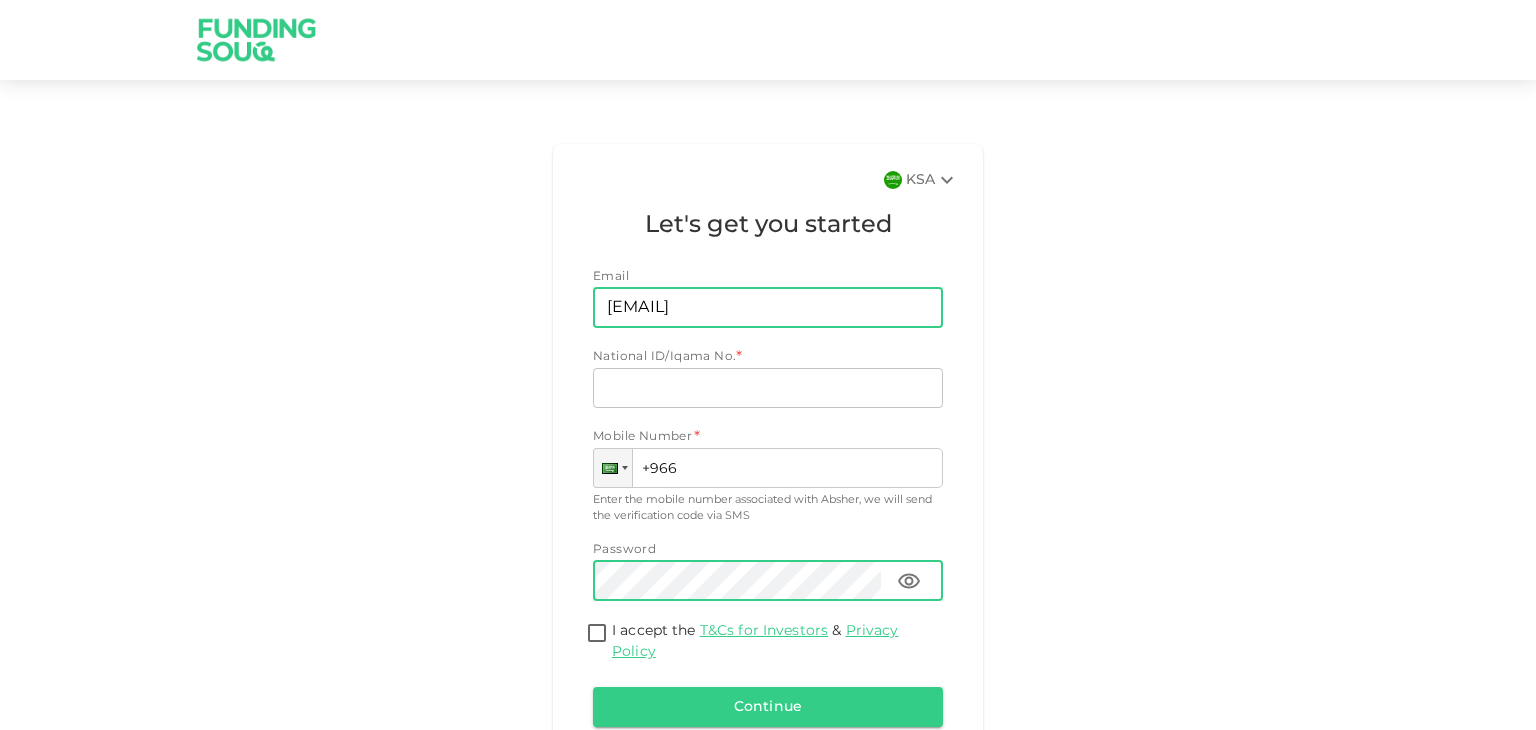drag, startPoint x: 800, startPoint y: 318, endPoint x: 527, endPoint y: 304, distance: 273.35873 